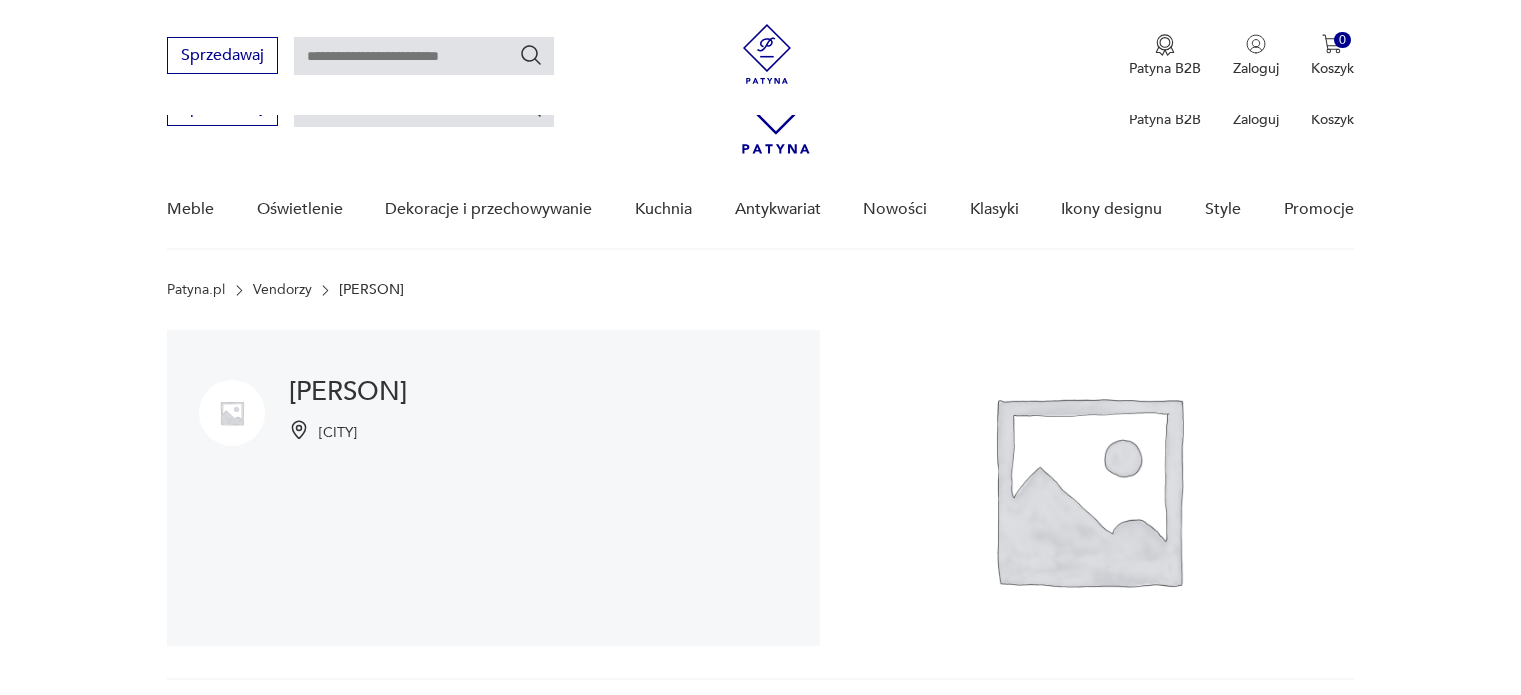 scroll, scrollTop: 412, scrollLeft: 0, axis: vertical 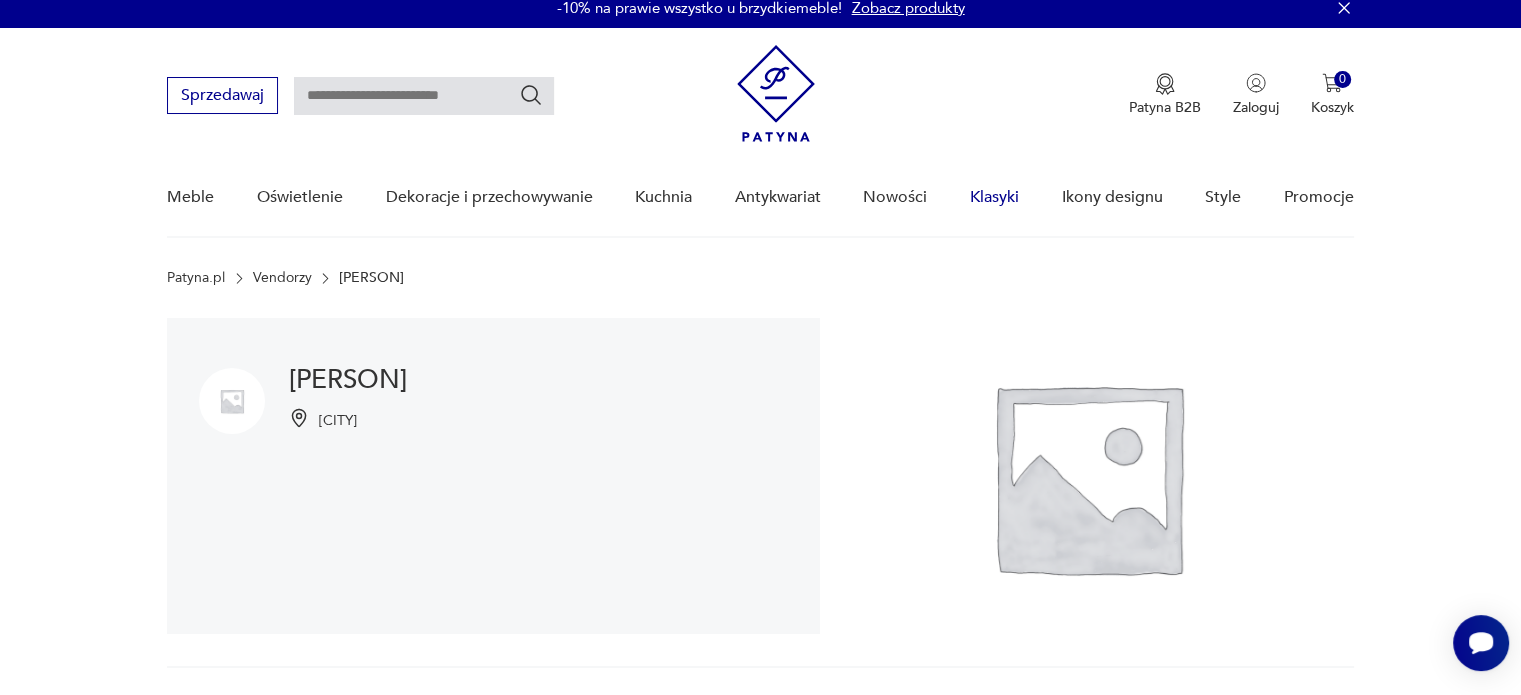 click on "Klasyki" at bounding box center (994, 197) 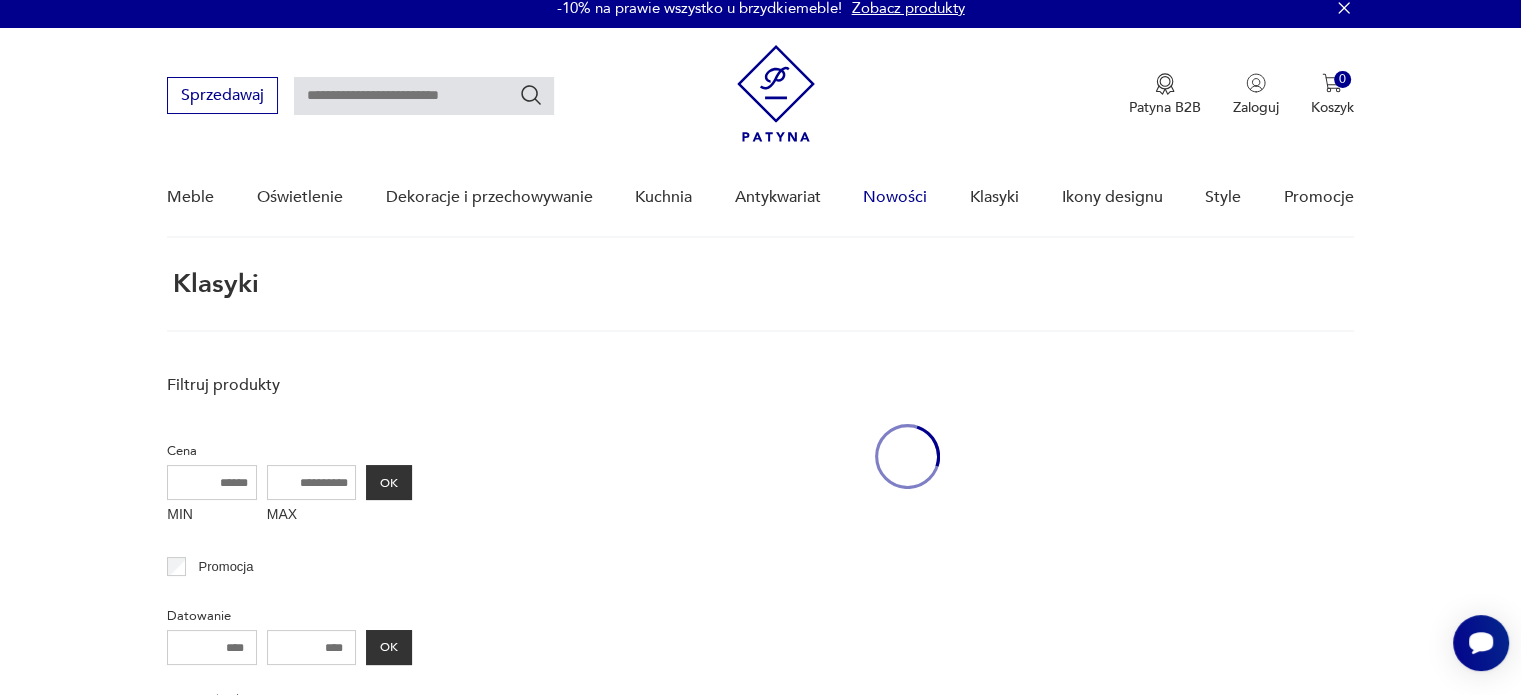 scroll, scrollTop: 89, scrollLeft: 0, axis: vertical 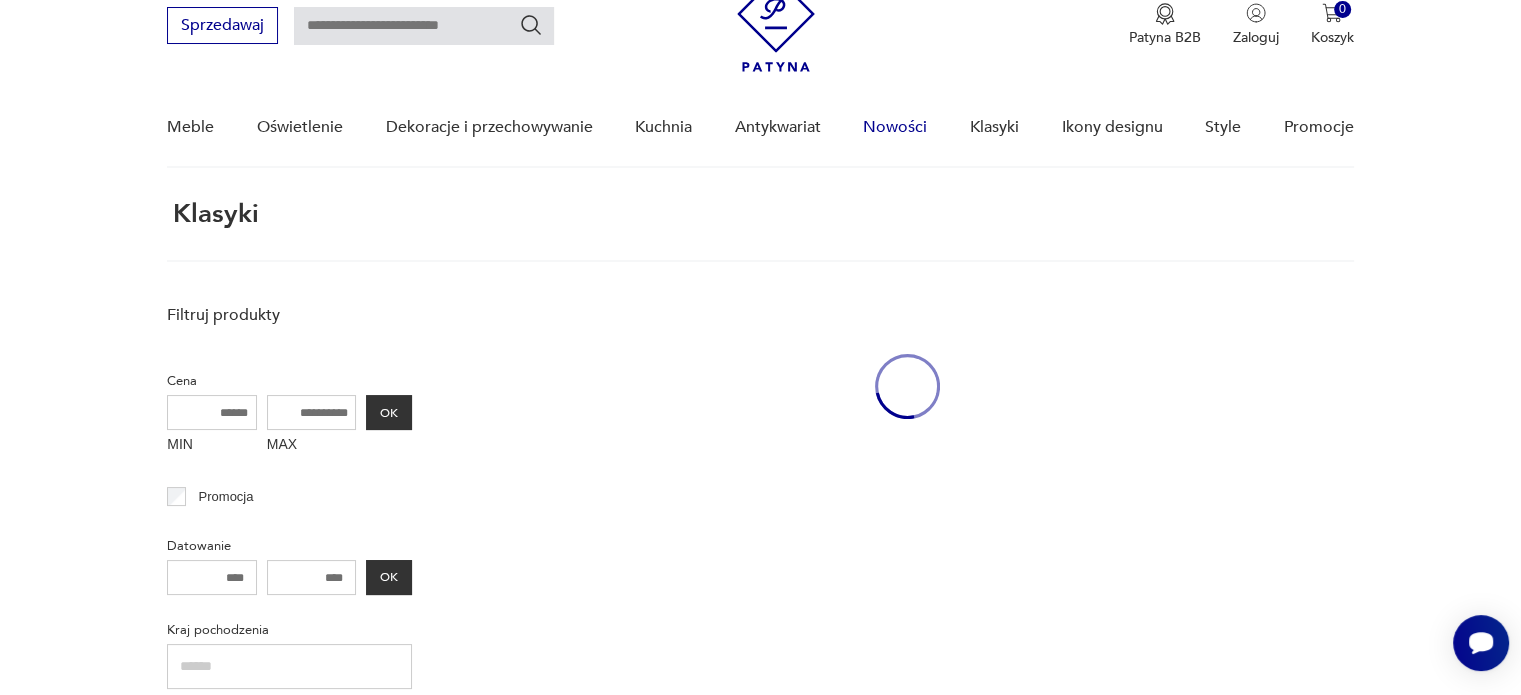 click on "Cenimy prywatność użytkowników Używamy plików cookie, aby poprawić jakość przeglądania, wyświetlać reklamy lub treści dostosowane do indywidualnych potrzeb użytkowników oraz analizować ruch na stronie. Kliknięcie przycisku „Akceptuj wszystkie” oznacza zgodę na wykorzystywanie przez nas plików cookie. Ustawienia    Akceptuję wszystkie Dostosuj preferencje dotyczące zgody   Używamy plików cookie, aby pomóc użytkownikom w sprawnej nawigacji i wykonywaniu określonych funkcji. Szczegółowe informacje na temat wszystkich plików cookie odpowiadających poszczególnym kategoriom zgody znajdują się poniżej. Pliki cookie sklasyfikowane jako „niezbędne” są przechowywane w przeglądarce użytkownika, ponieważ są niezbędne do włączenia podstawowych funkcji witryny....  Pokaż więcej Niezbędne Zawsze aktywne Plik cookie connect.sid Czas trwania 10 godzin Opis This cookie is used for authentication and for secure log-in. It registers the log-in information.  Plik cookie Opis" at bounding box center (760, 931) 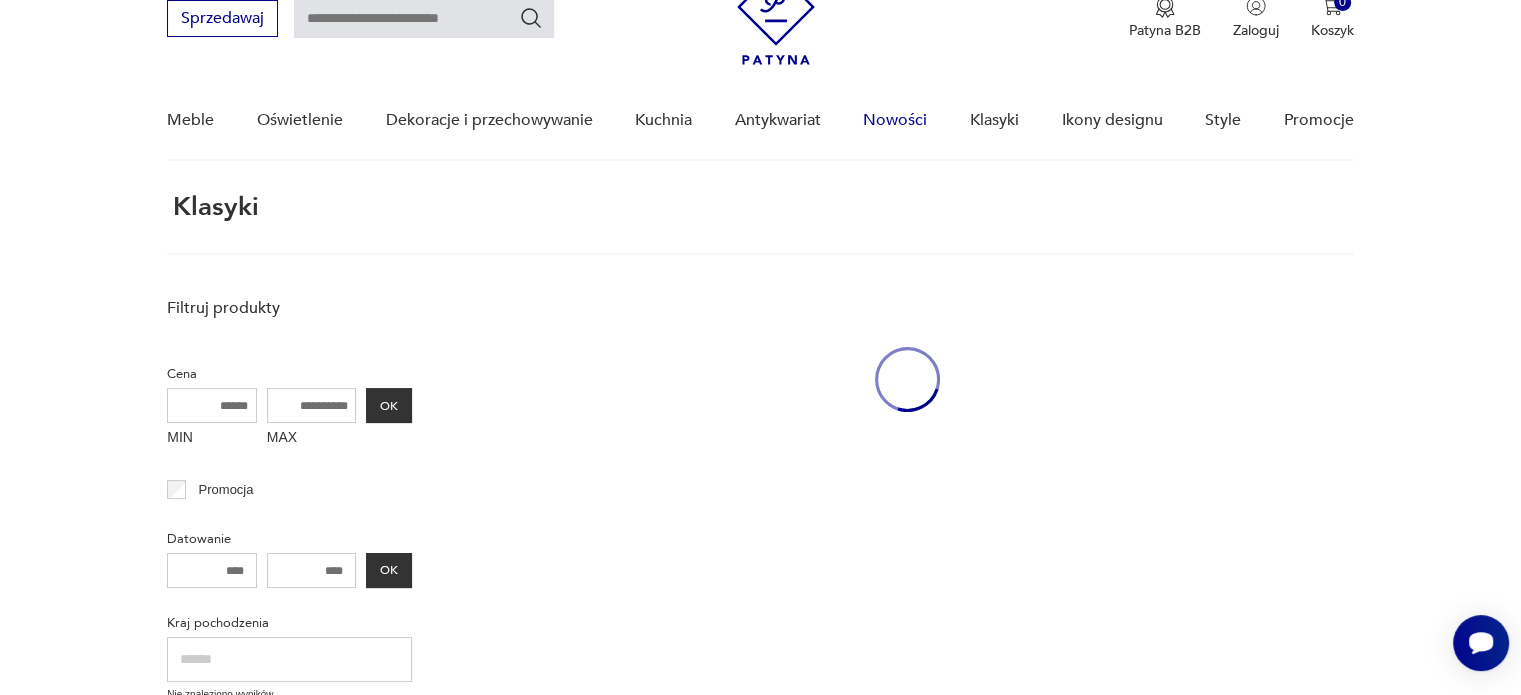 click on "Nowości" at bounding box center (895, 120) 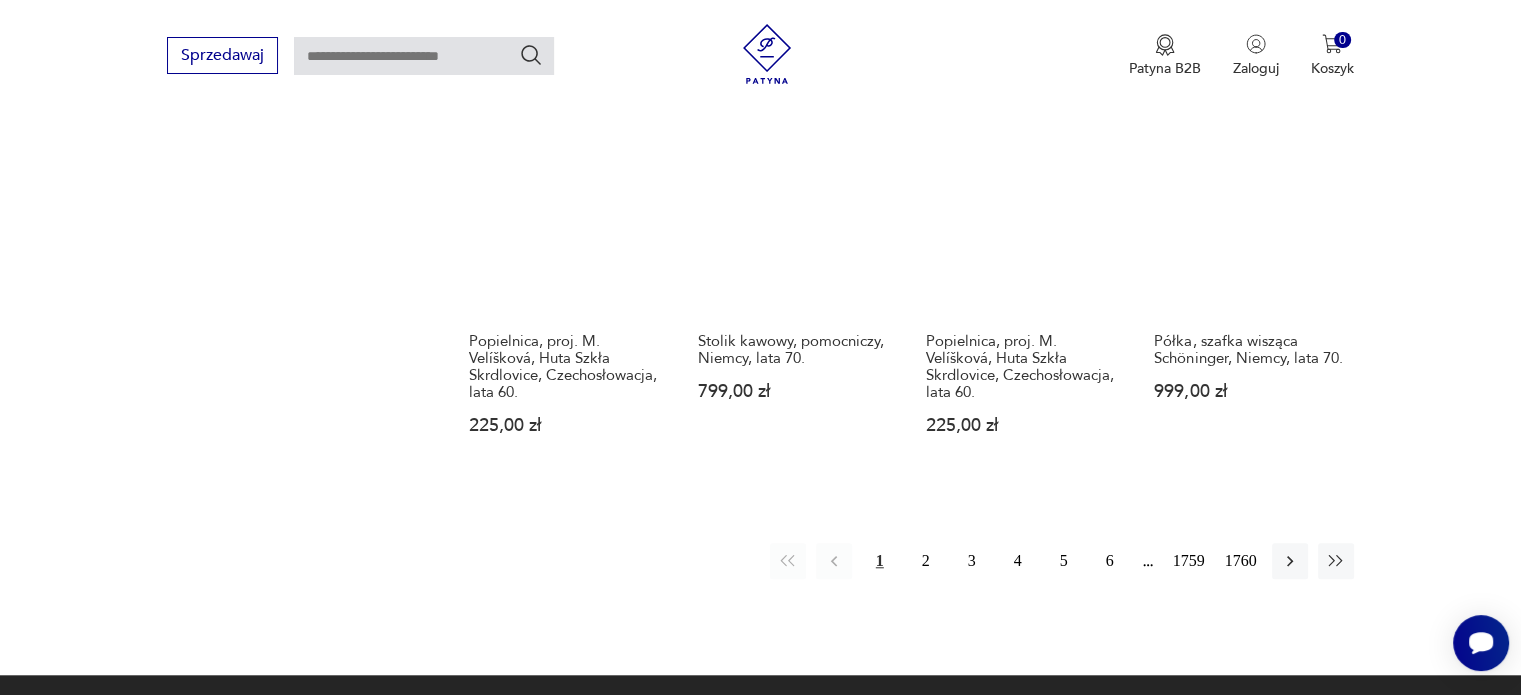 scroll, scrollTop: 1675, scrollLeft: 0, axis: vertical 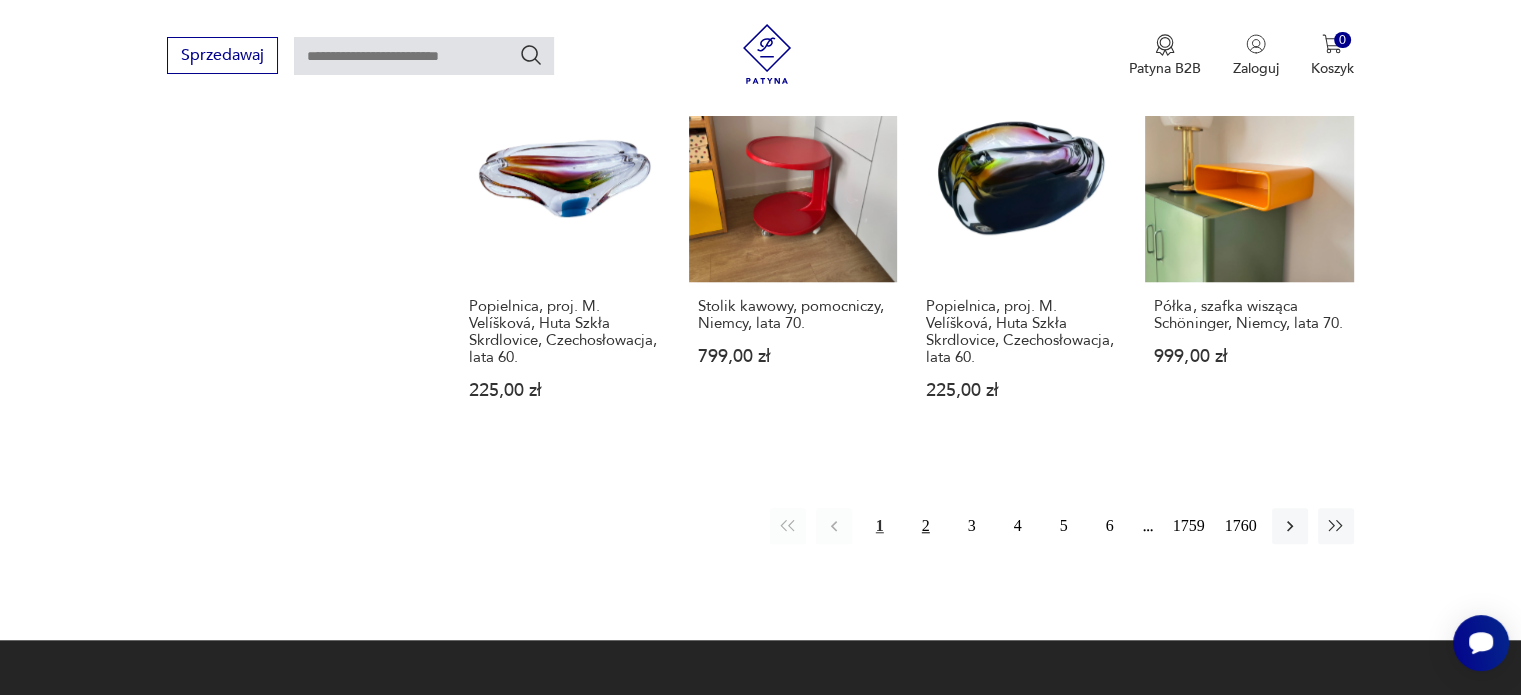 click on "2" at bounding box center [926, 526] 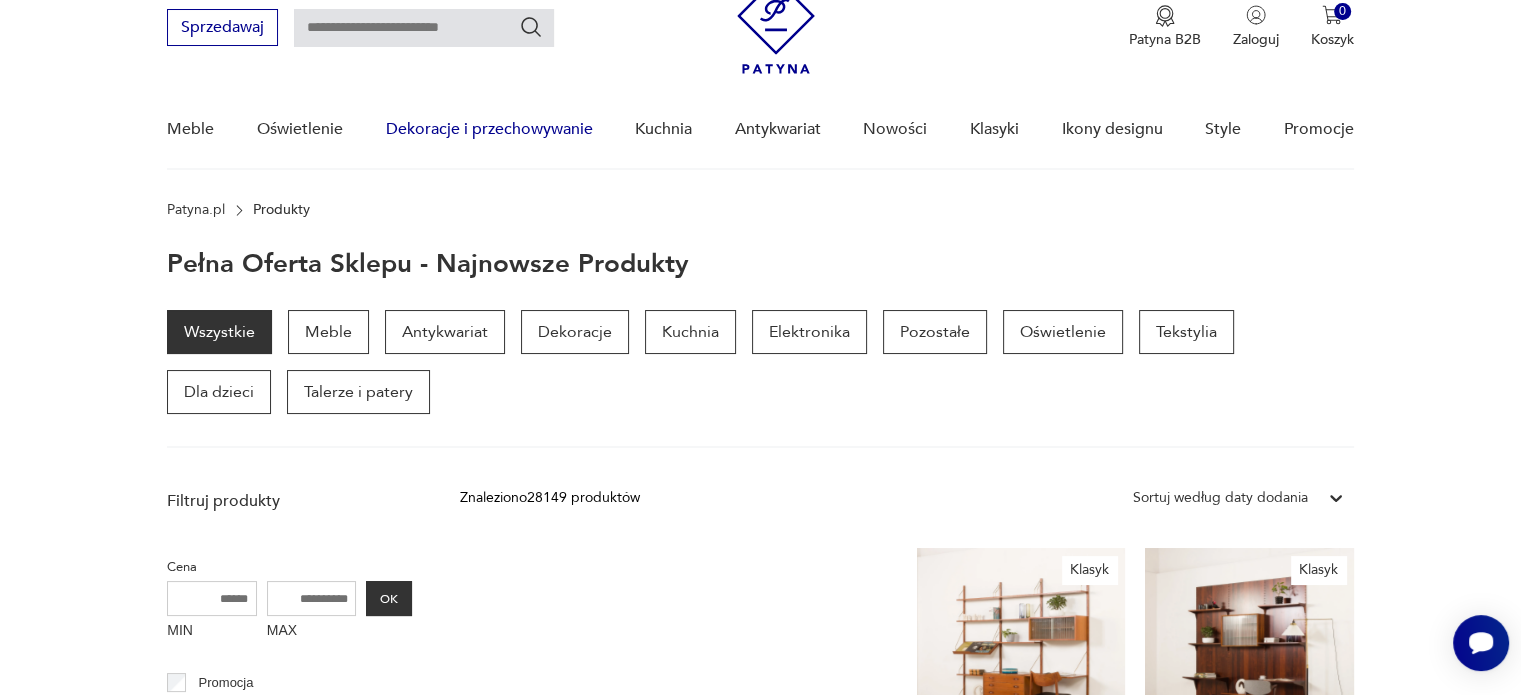 scroll, scrollTop: 0, scrollLeft: 0, axis: both 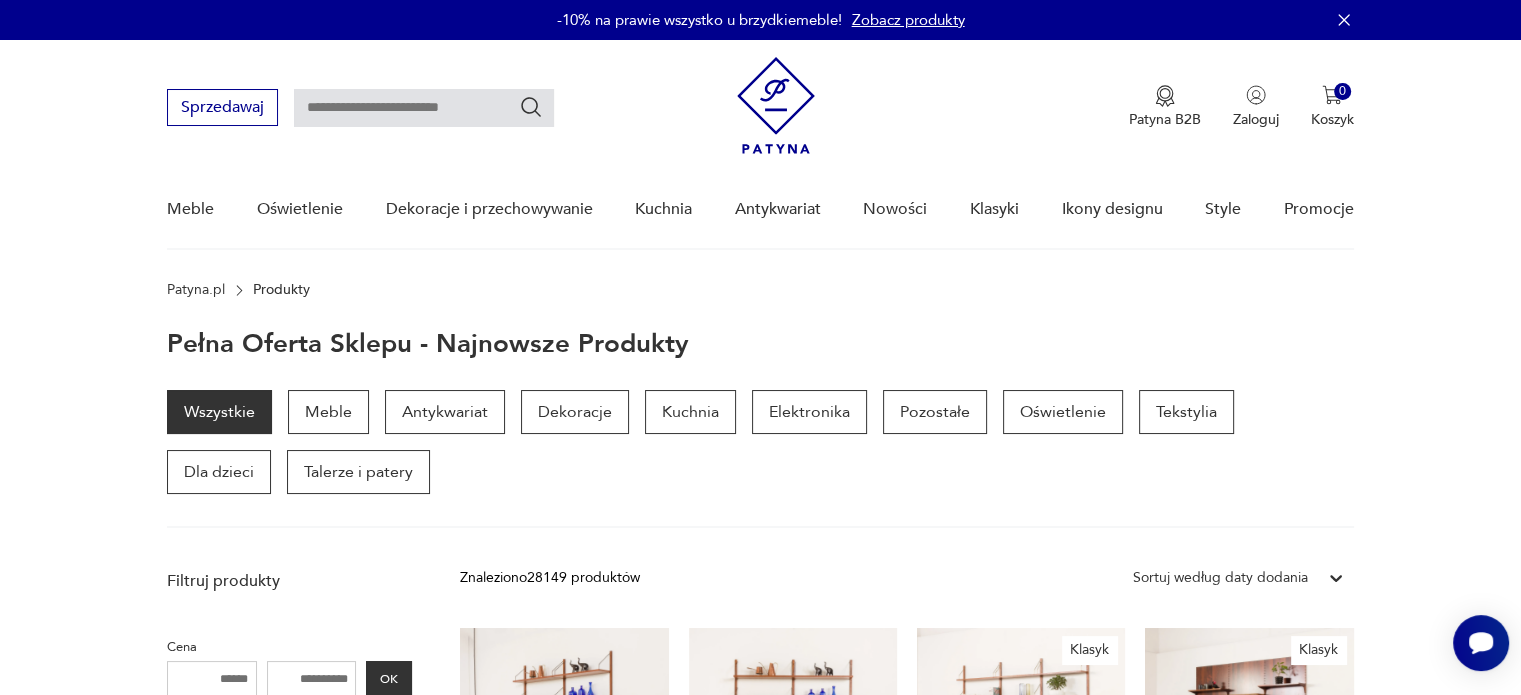 click at bounding box center [424, 108] 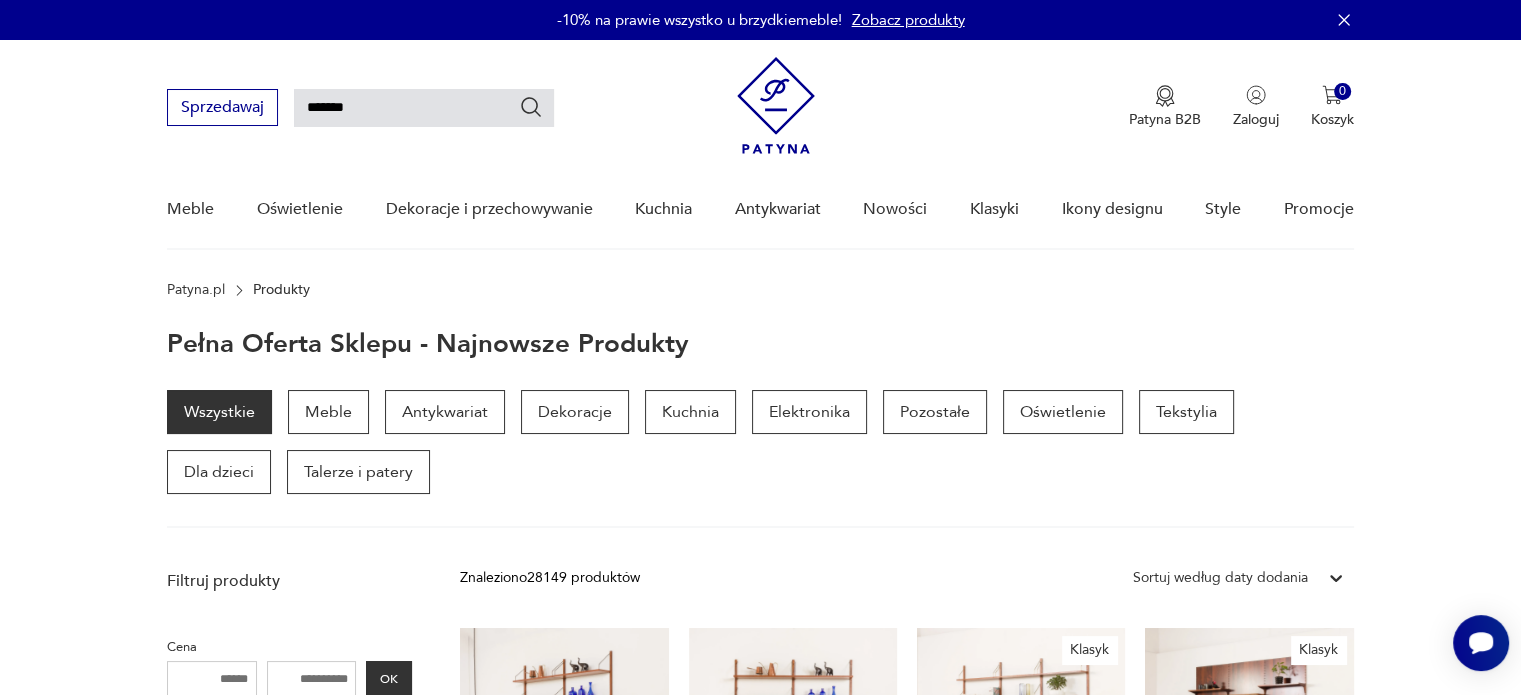 type on "*******" 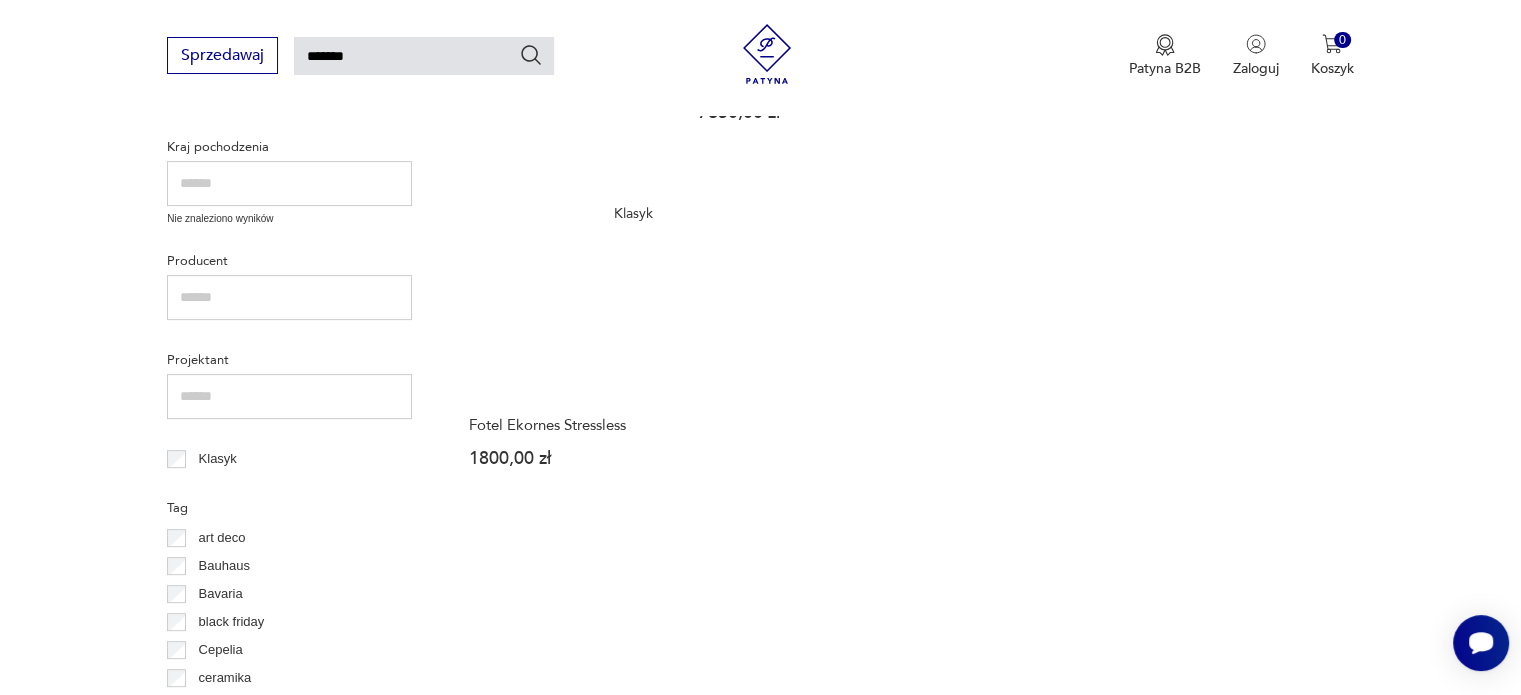 scroll, scrollTop: 171, scrollLeft: 0, axis: vertical 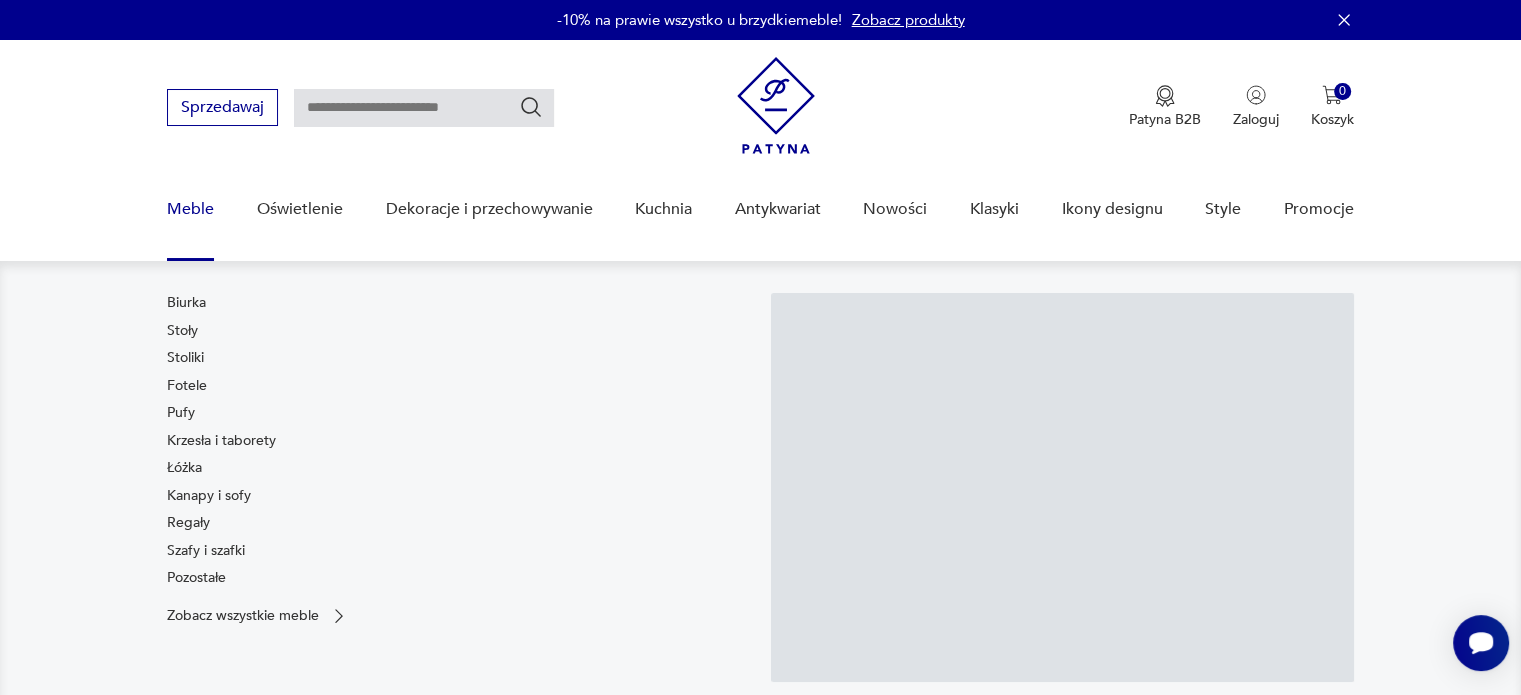 click on "Meble" at bounding box center (190, 209) 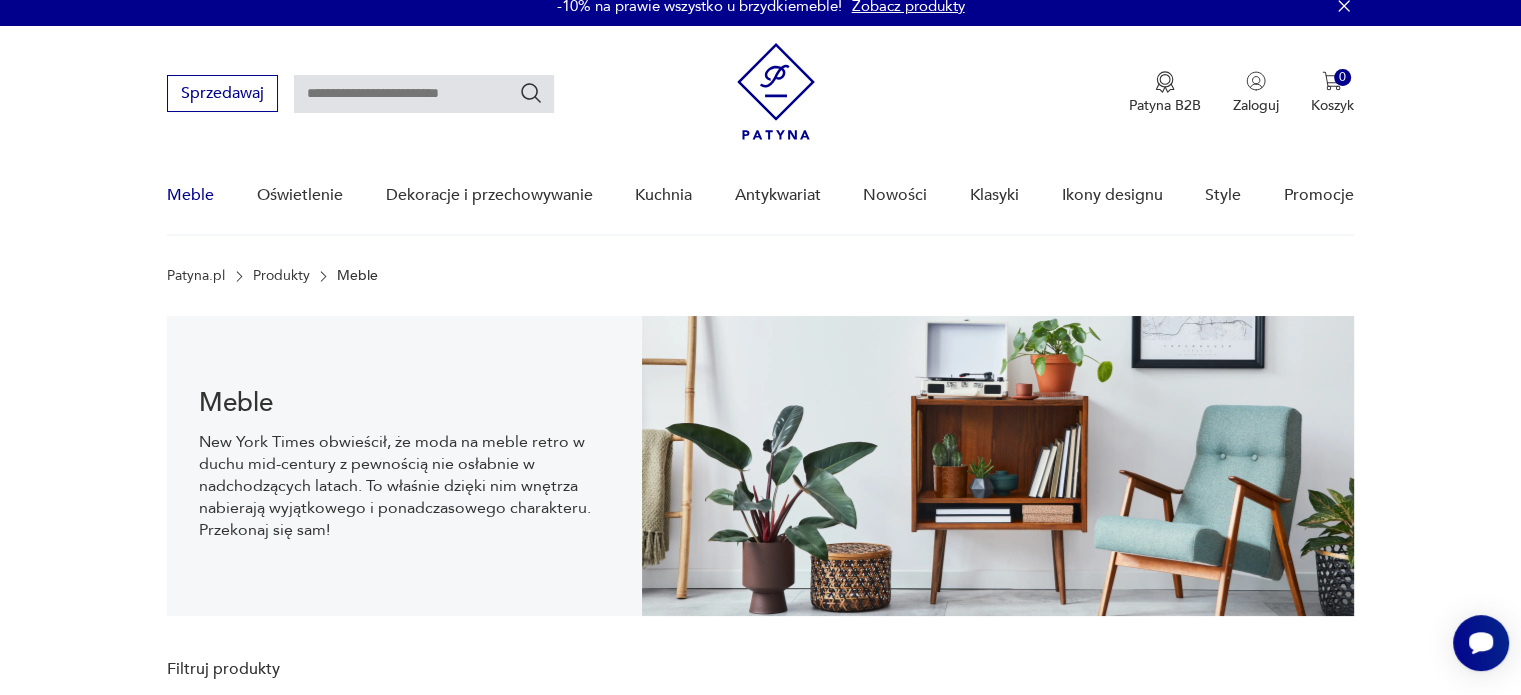 scroll, scrollTop: 29, scrollLeft: 0, axis: vertical 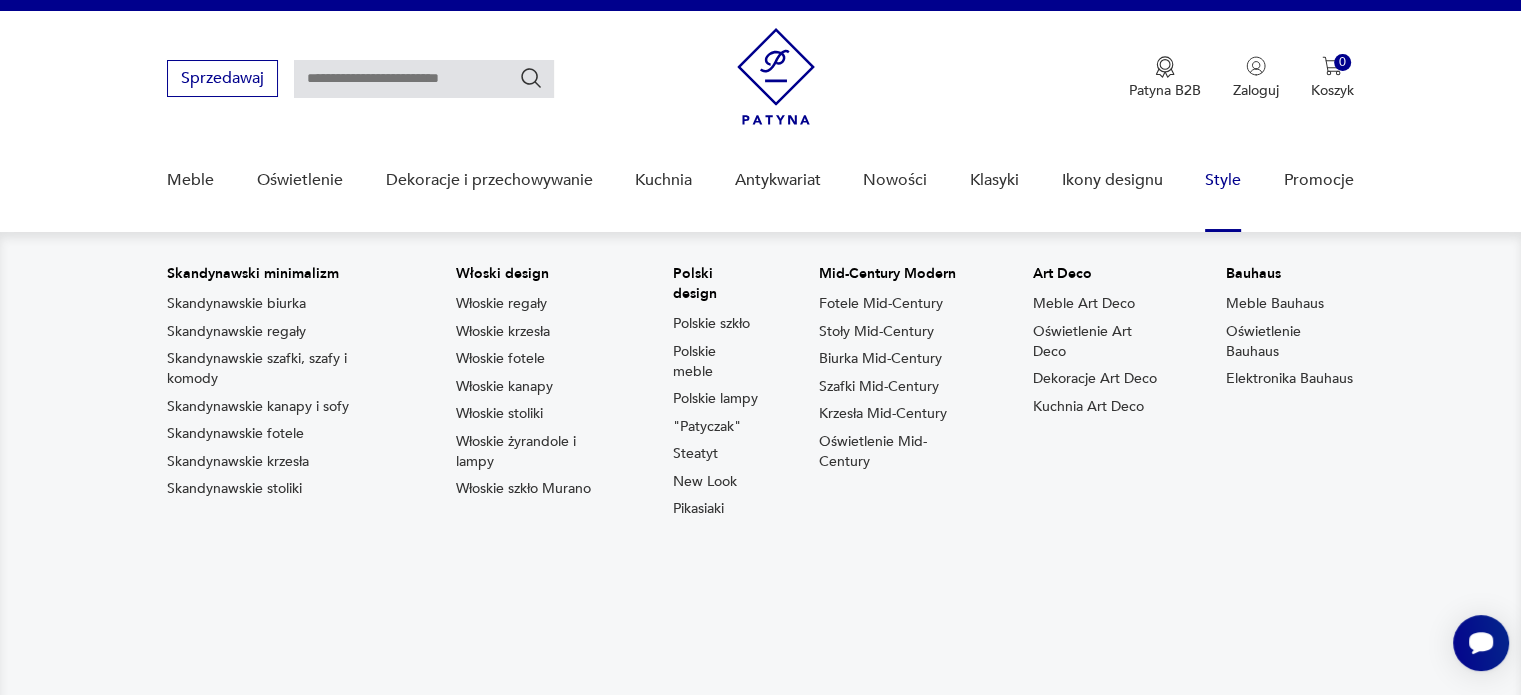 click on "Style" at bounding box center [1223, 180] 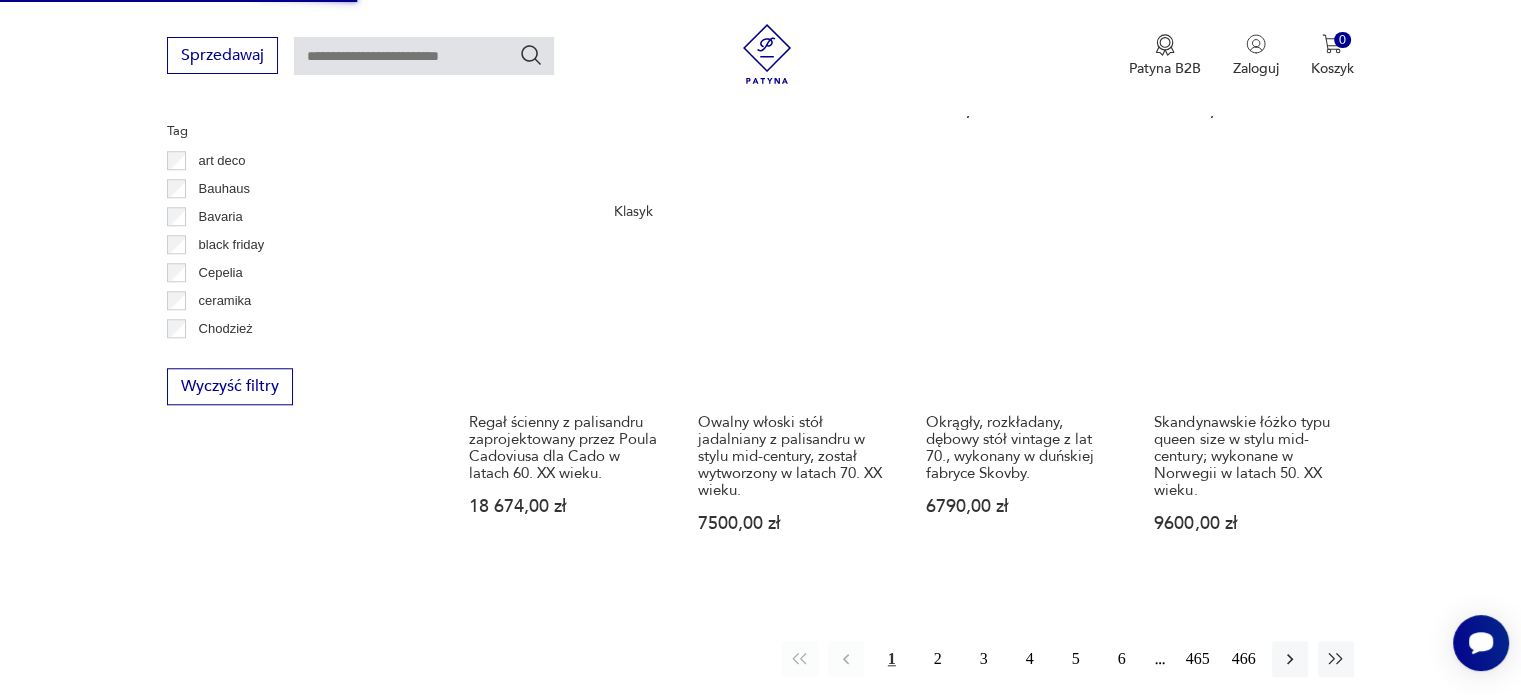 scroll, scrollTop: 2029, scrollLeft: 0, axis: vertical 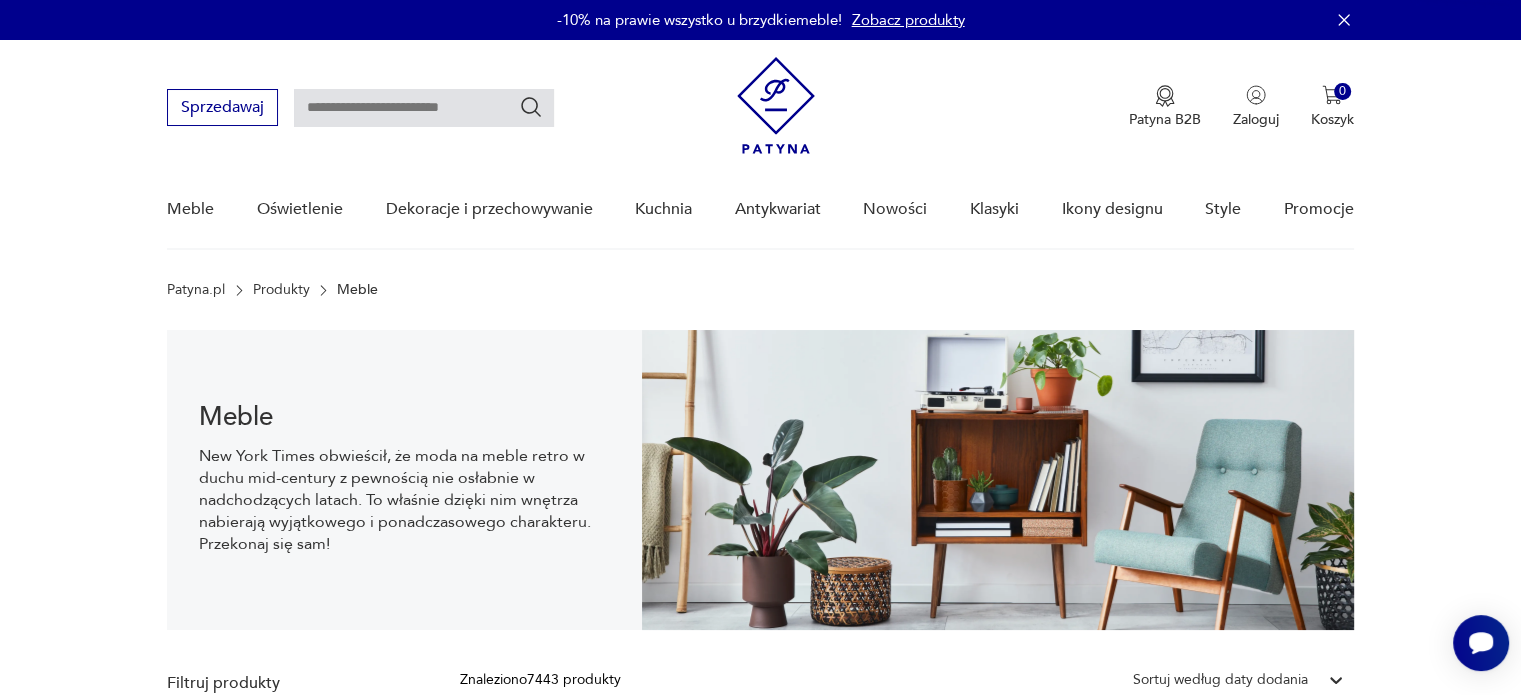 click at bounding box center [424, 108] 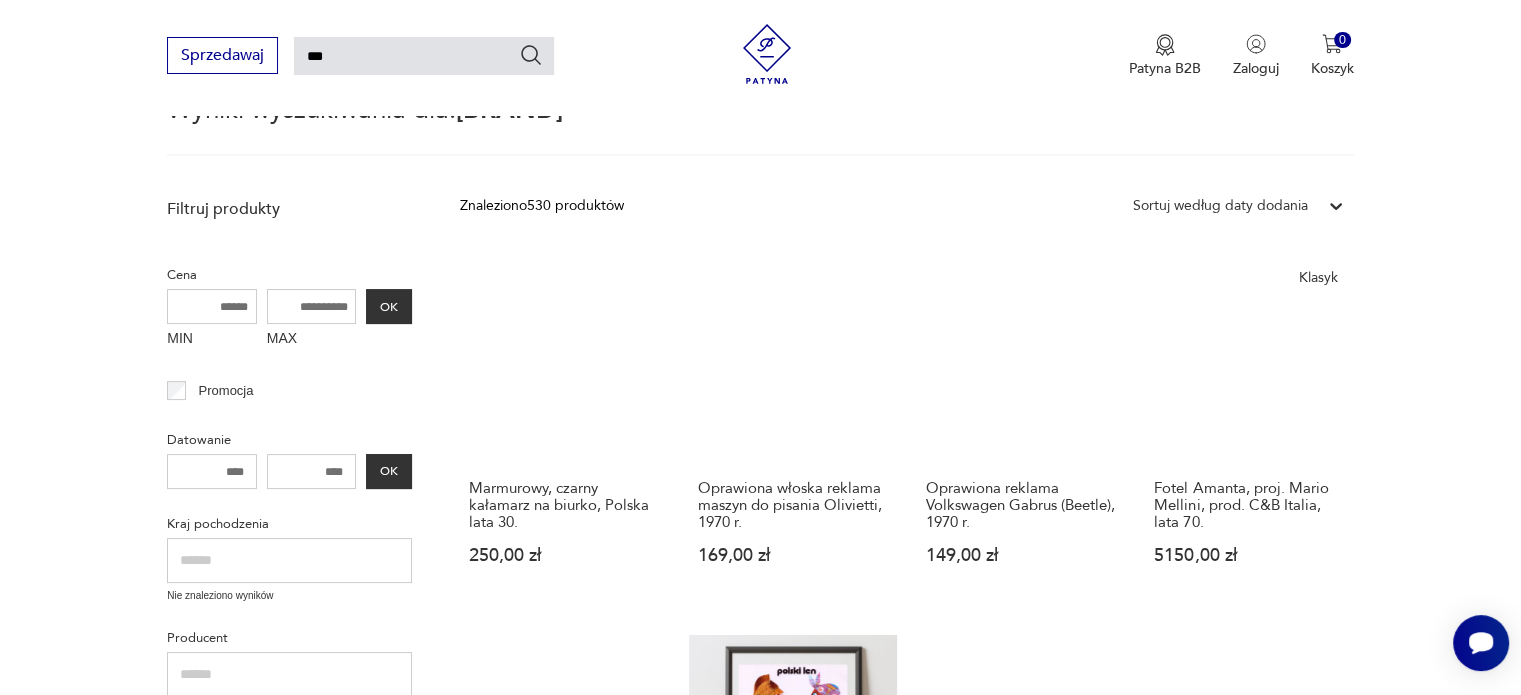 scroll, scrollTop: 0, scrollLeft: 0, axis: both 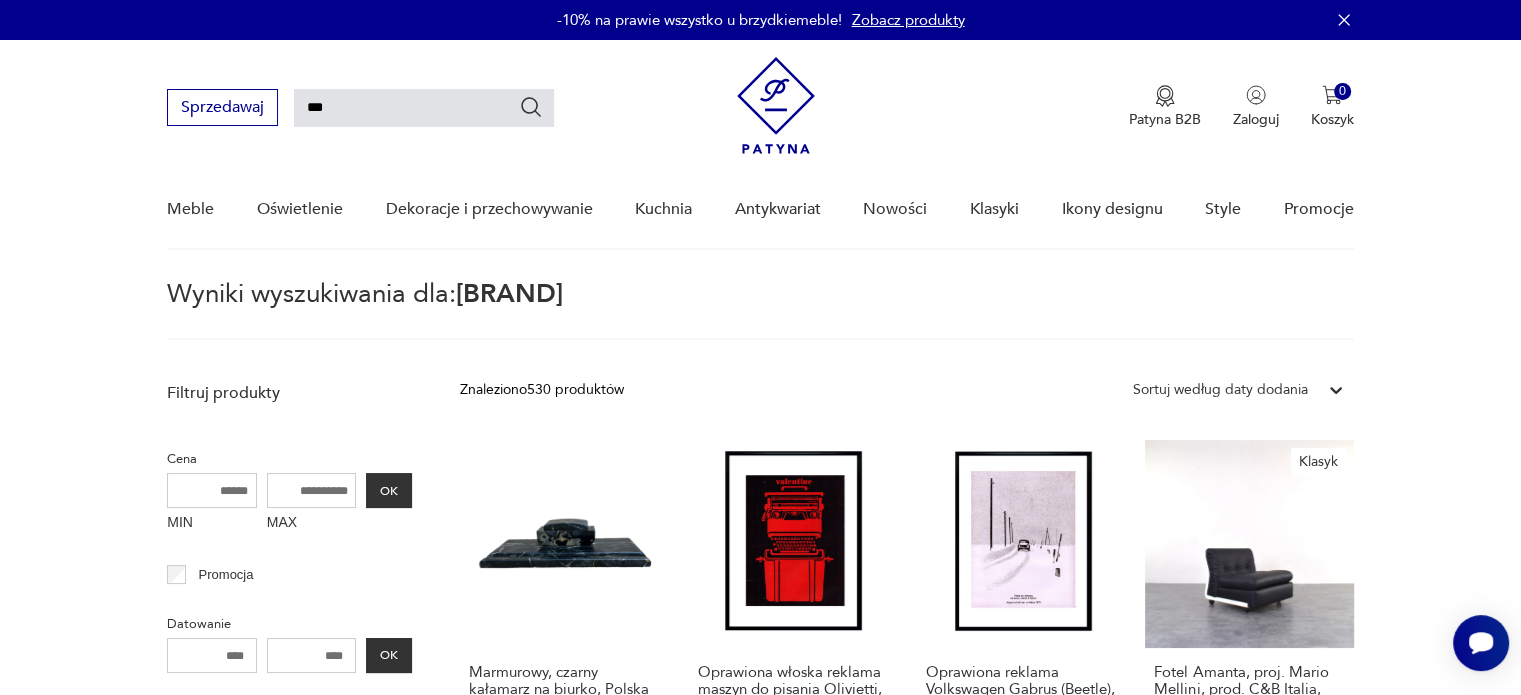 click on "***" at bounding box center [424, 108] 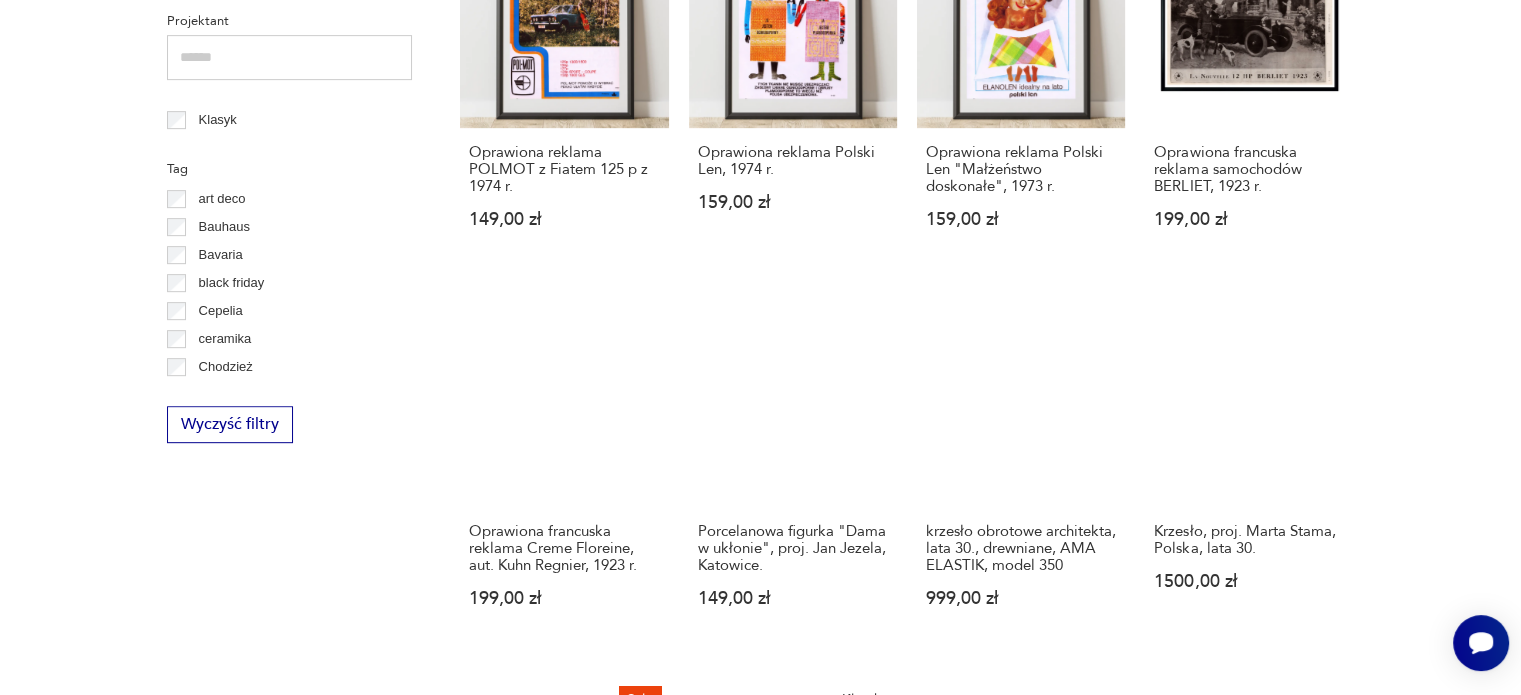 scroll, scrollTop: 97, scrollLeft: 0, axis: vertical 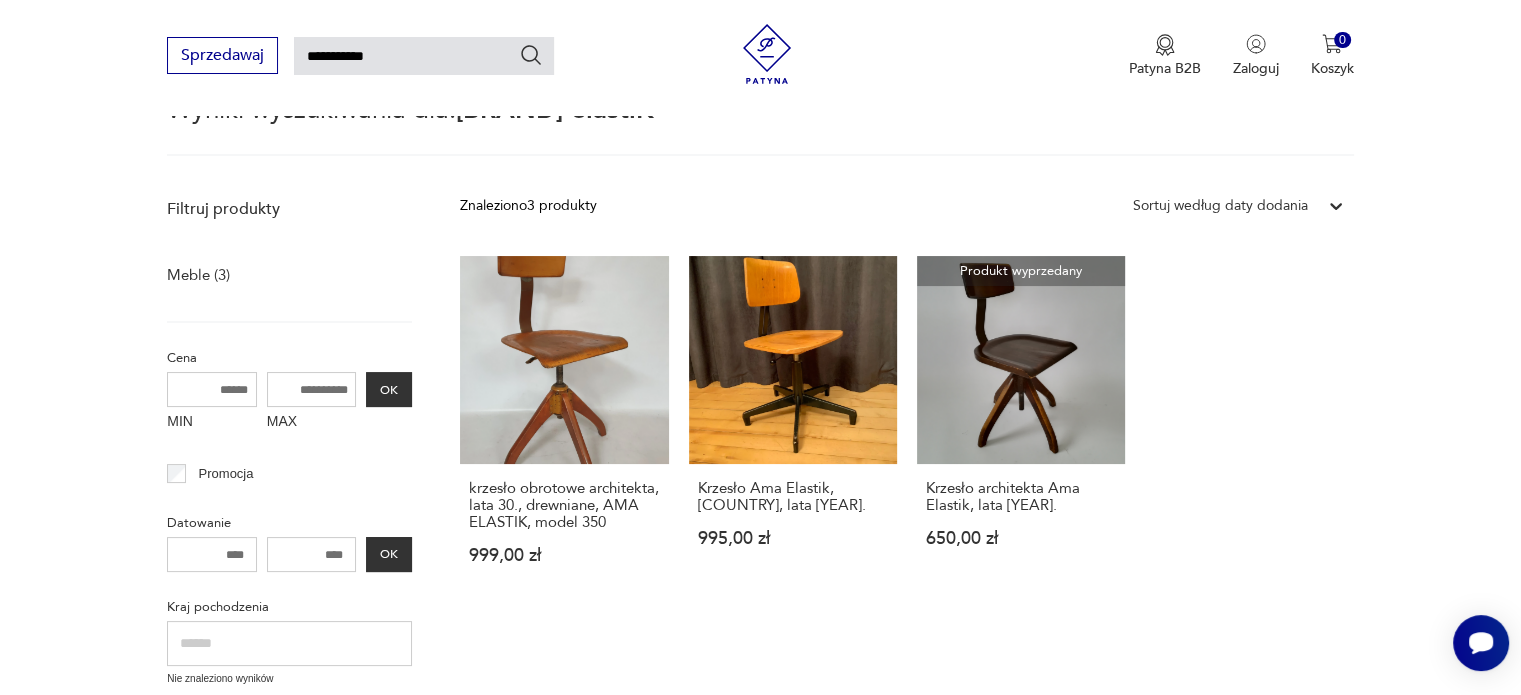 drag, startPoint x: 338, startPoint y: 51, endPoint x: 168, endPoint y: 15, distance: 173.76996 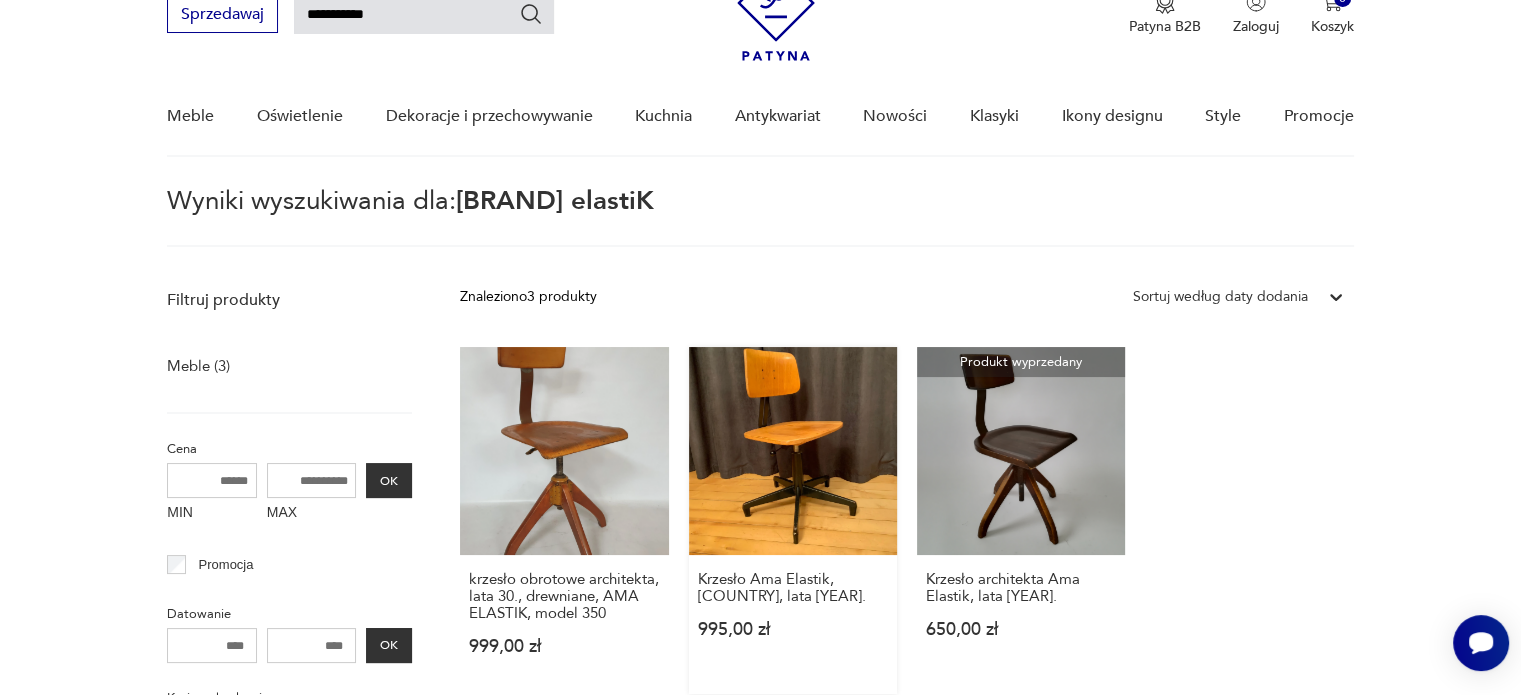 scroll, scrollTop: 0, scrollLeft: 0, axis: both 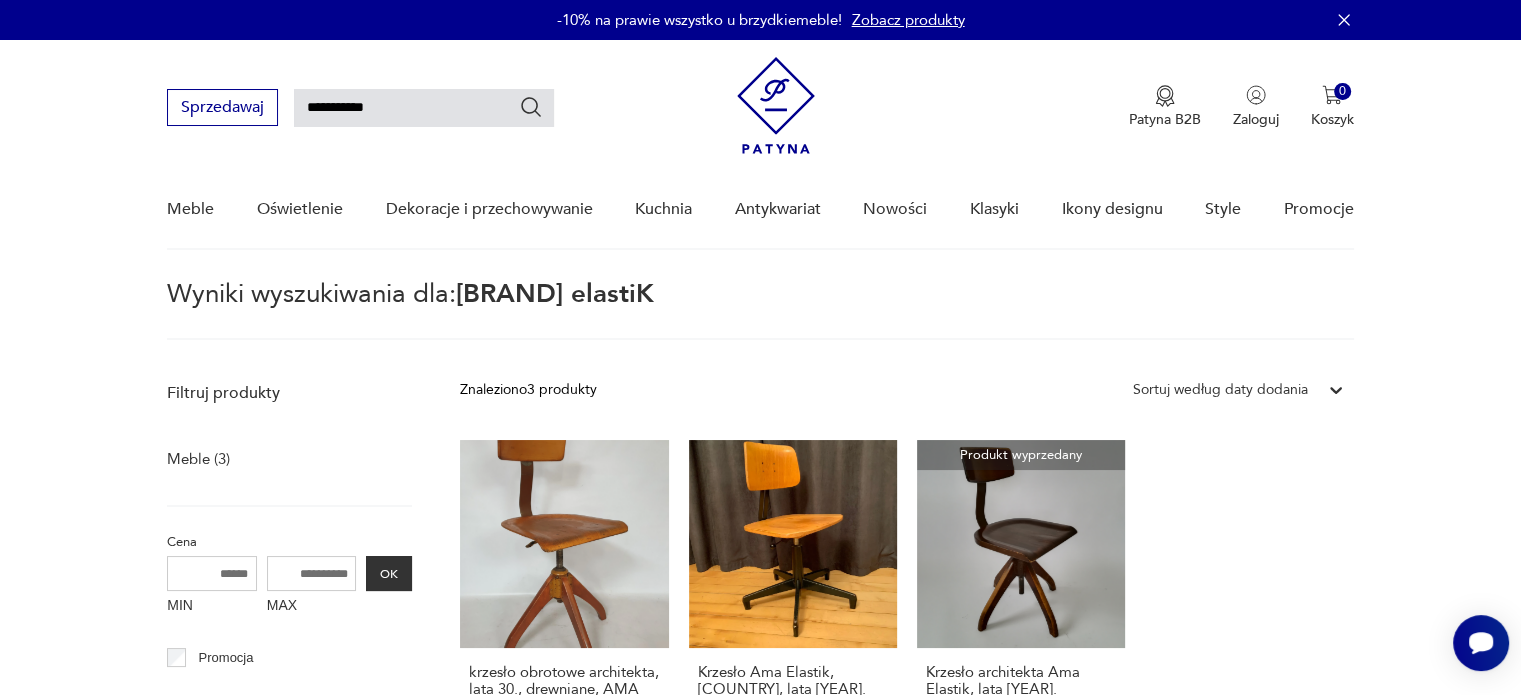 drag, startPoint x: 406, startPoint y: 110, endPoint x: 149, endPoint y: 107, distance: 257.01752 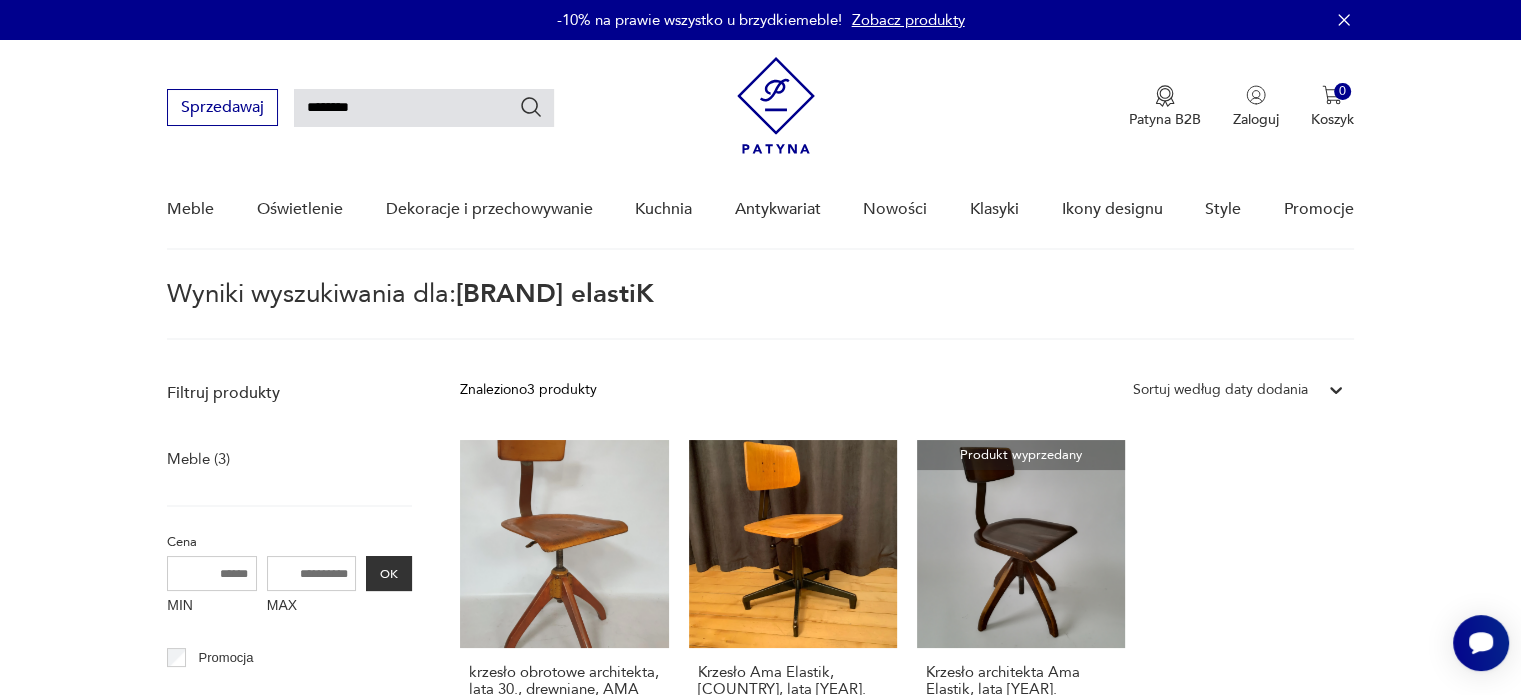type on "*******" 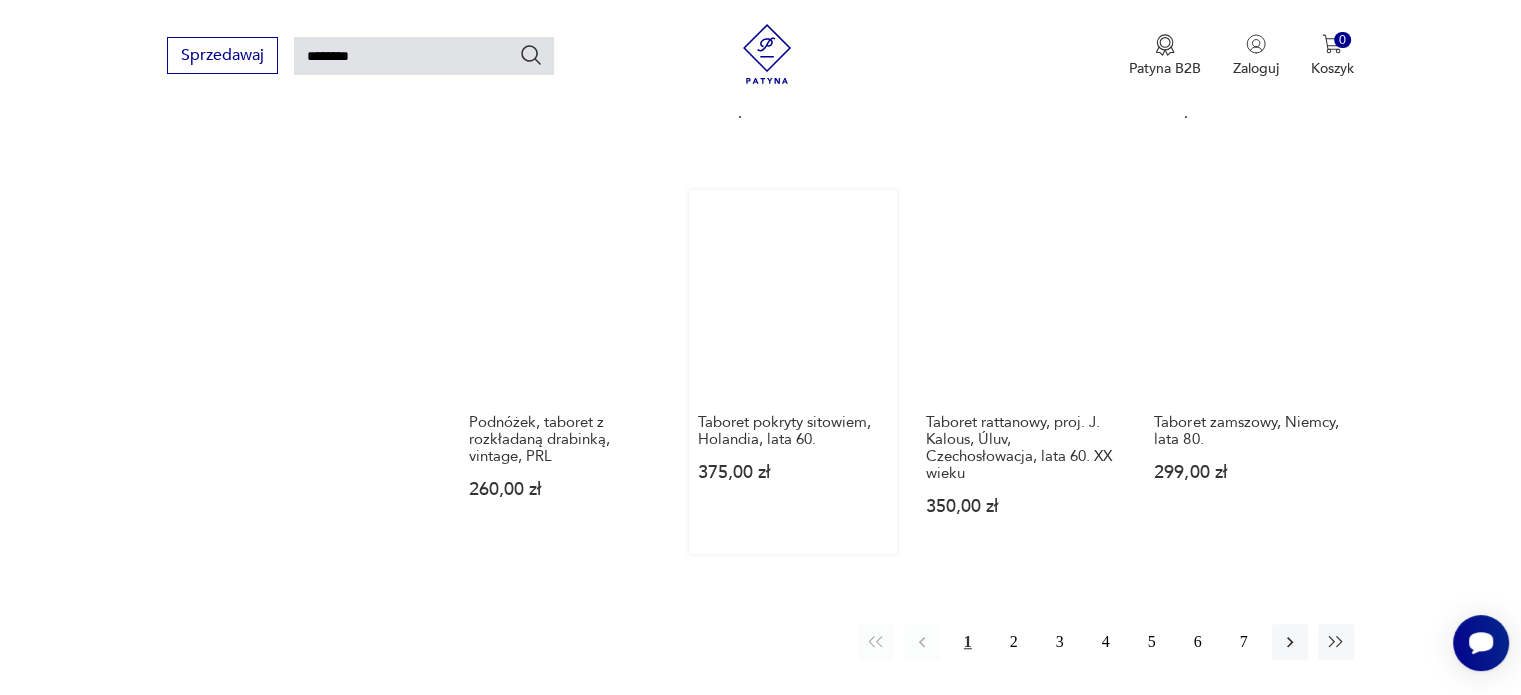 scroll, scrollTop: 1571, scrollLeft: 0, axis: vertical 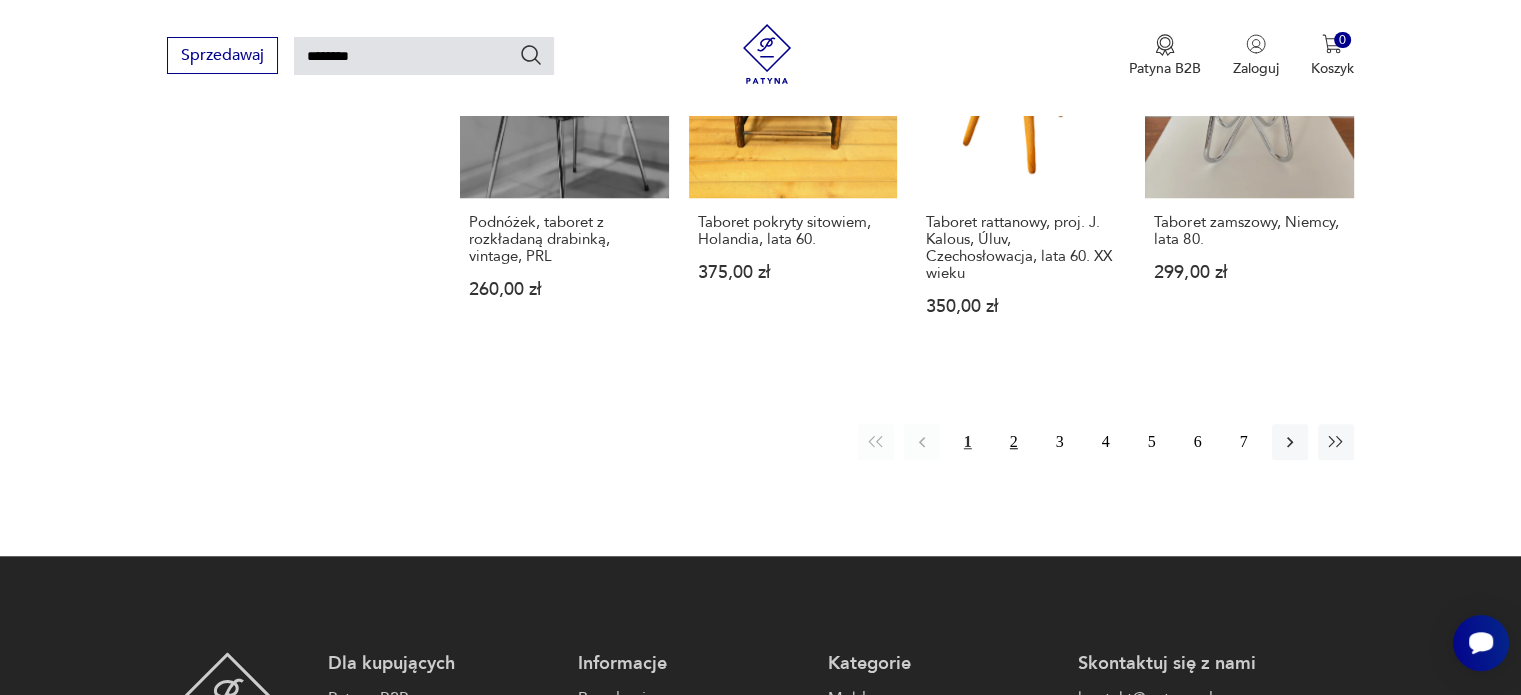 click on "2" at bounding box center [1014, 442] 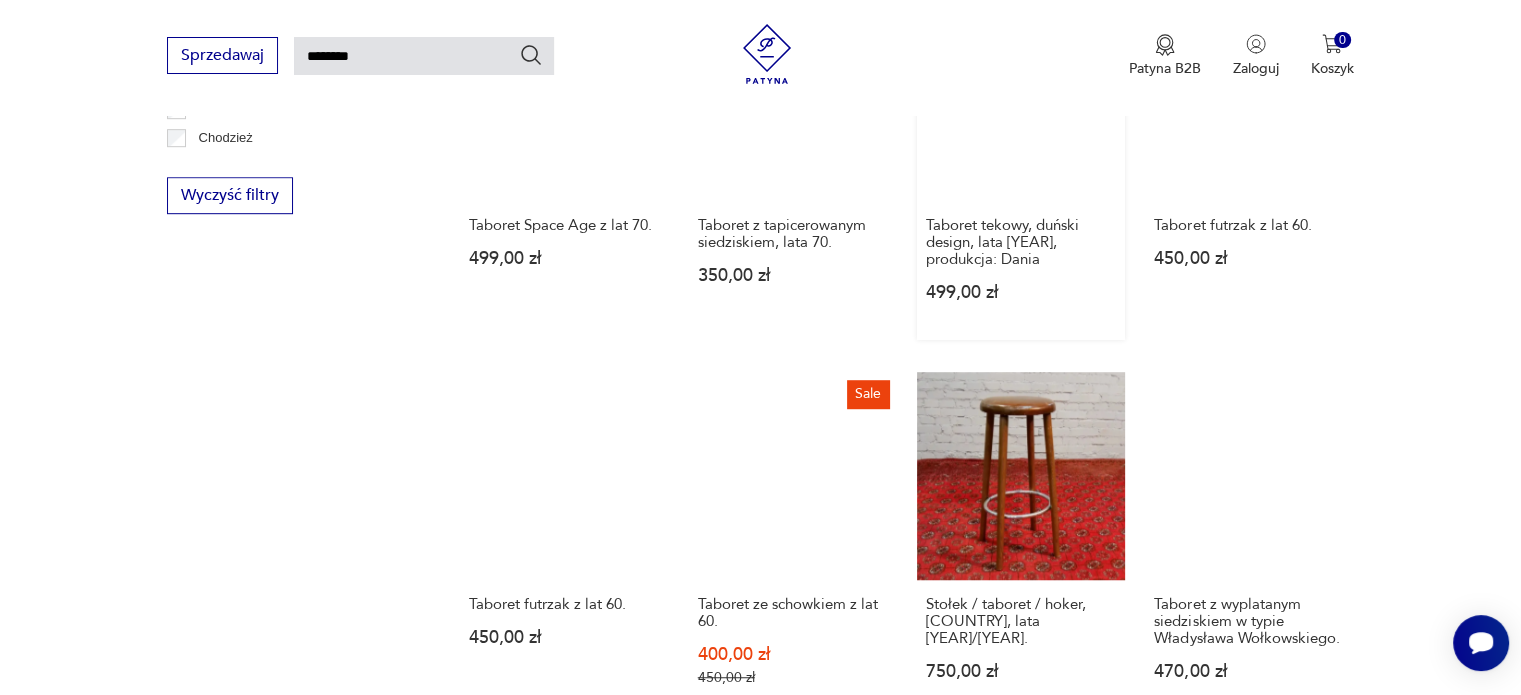 scroll, scrollTop: 1371, scrollLeft: 0, axis: vertical 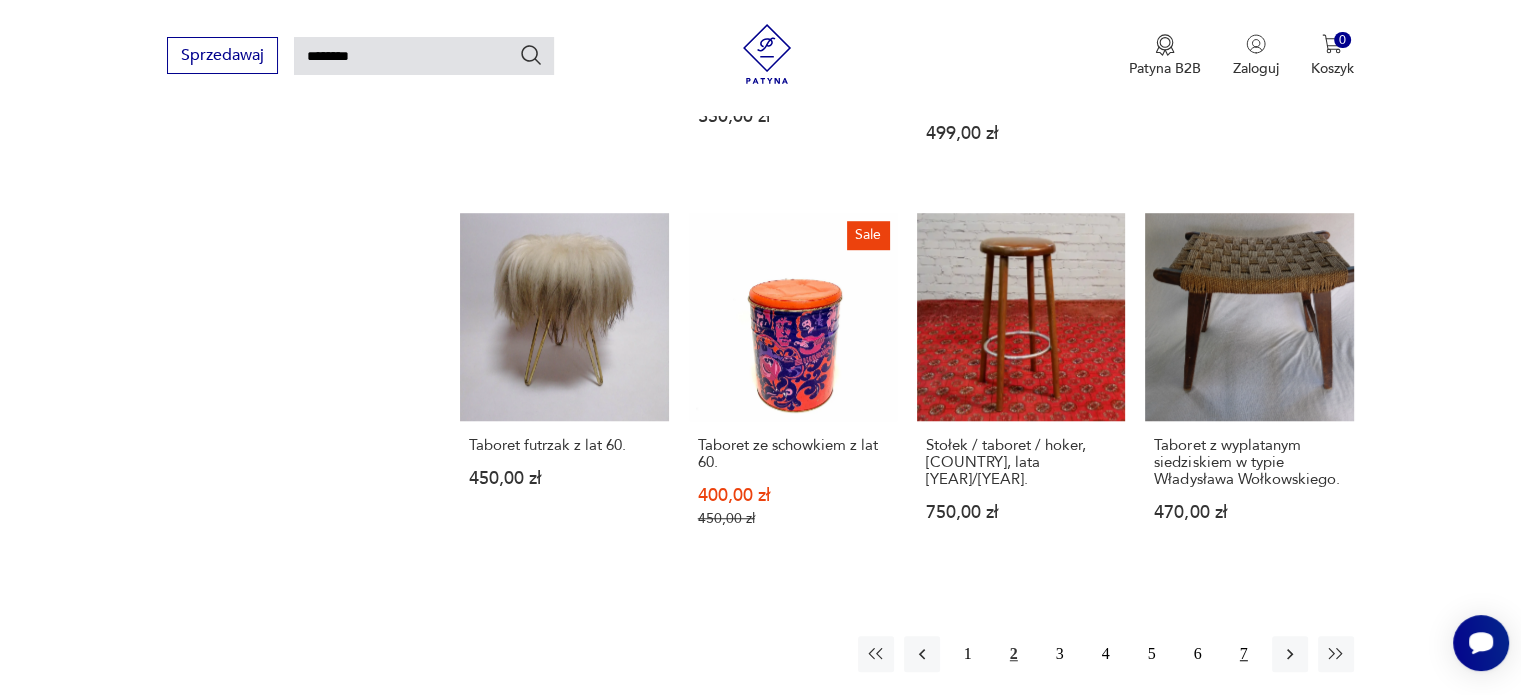 click on "7" at bounding box center [1244, 654] 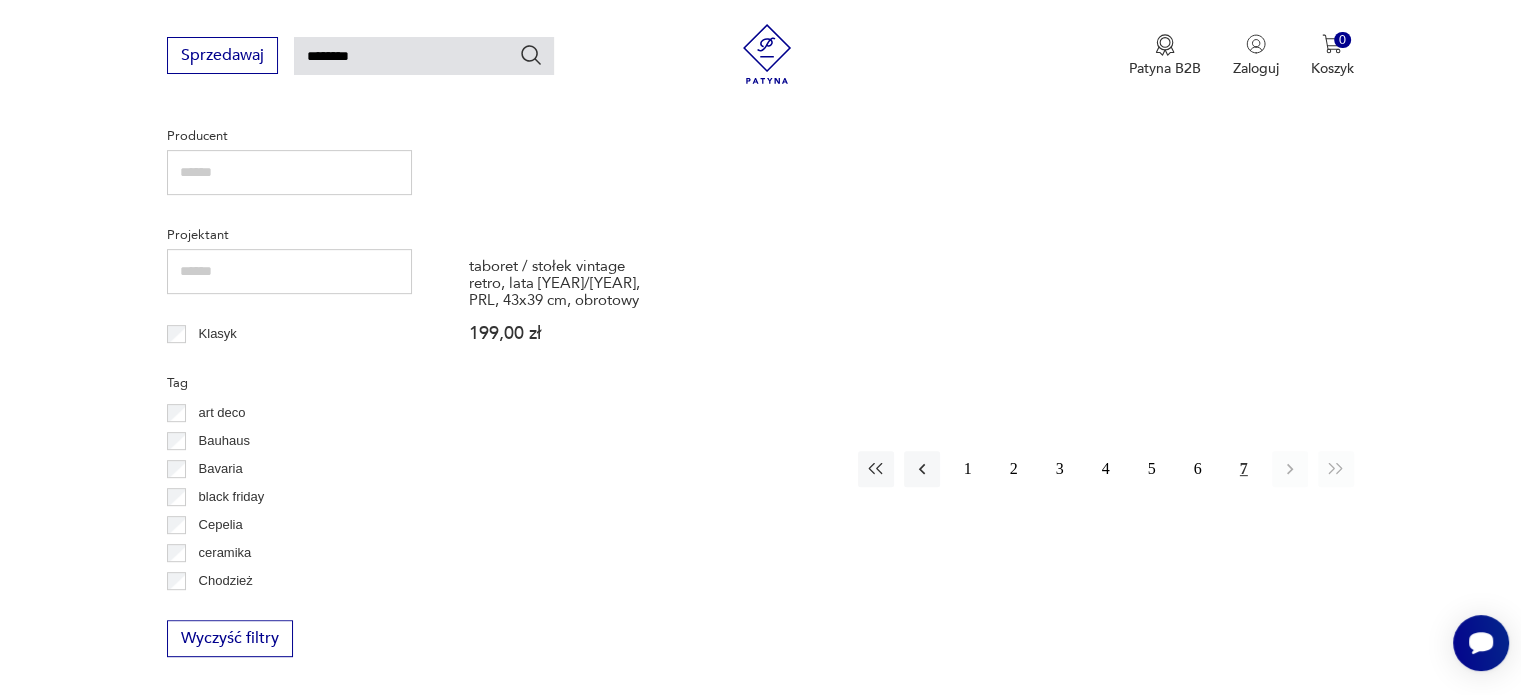 scroll, scrollTop: 771, scrollLeft: 0, axis: vertical 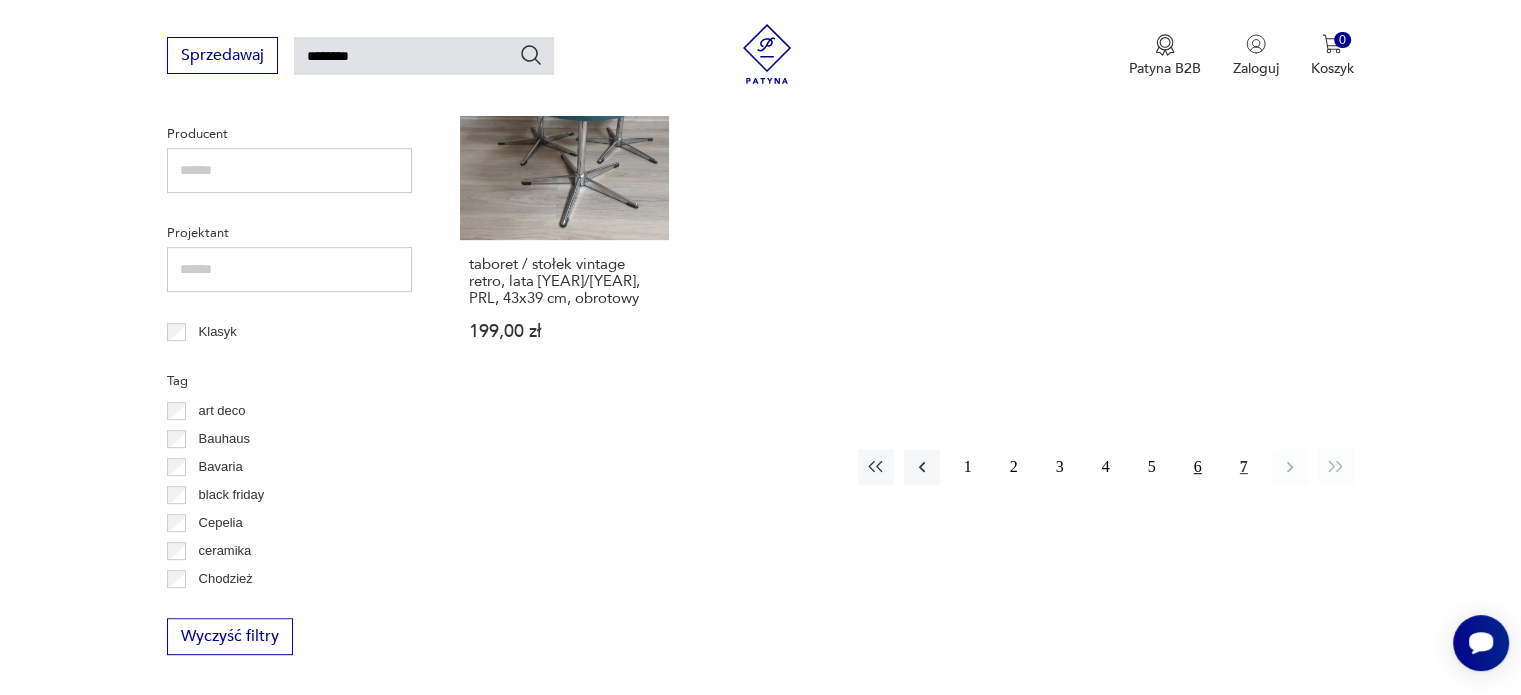 click on "6" at bounding box center [1198, 467] 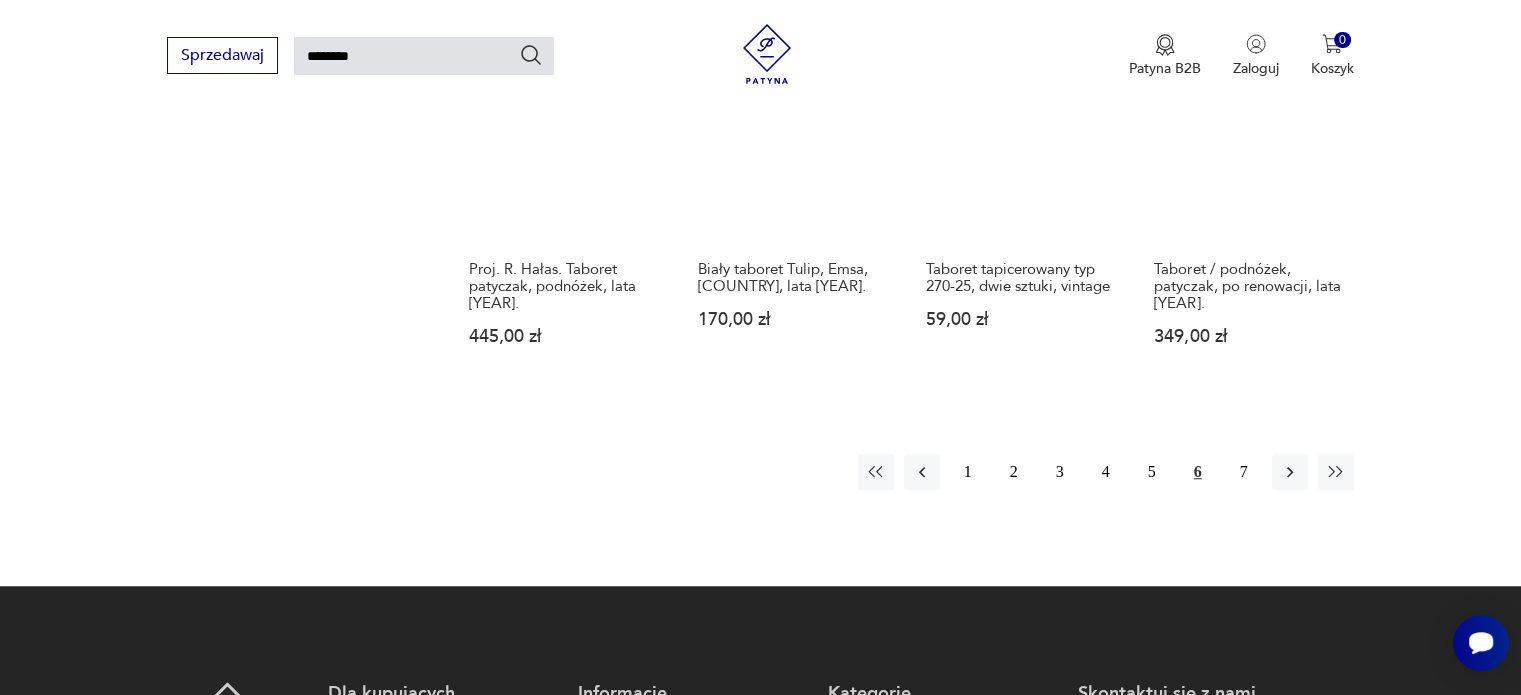 scroll, scrollTop: 1671, scrollLeft: 0, axis: vertical 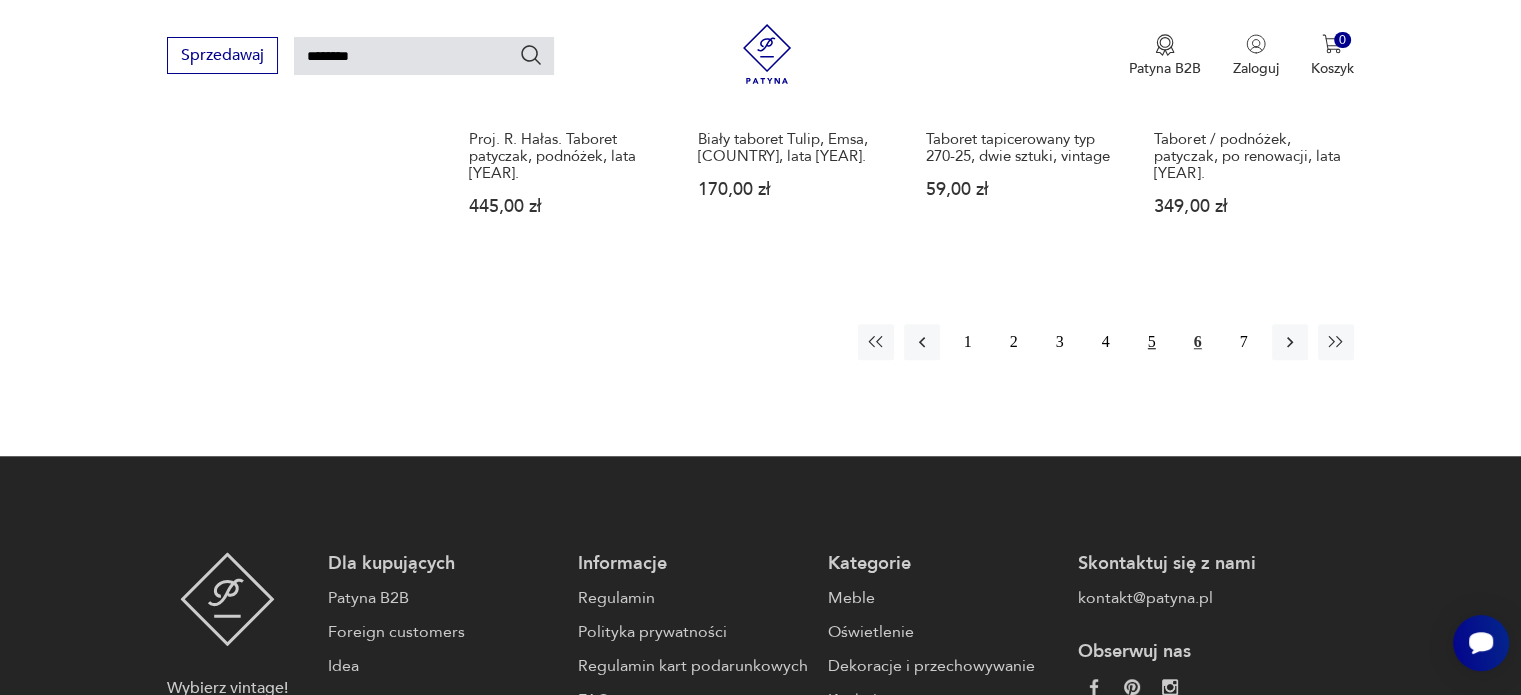 click on "5" at bounding box center (1152, 342) 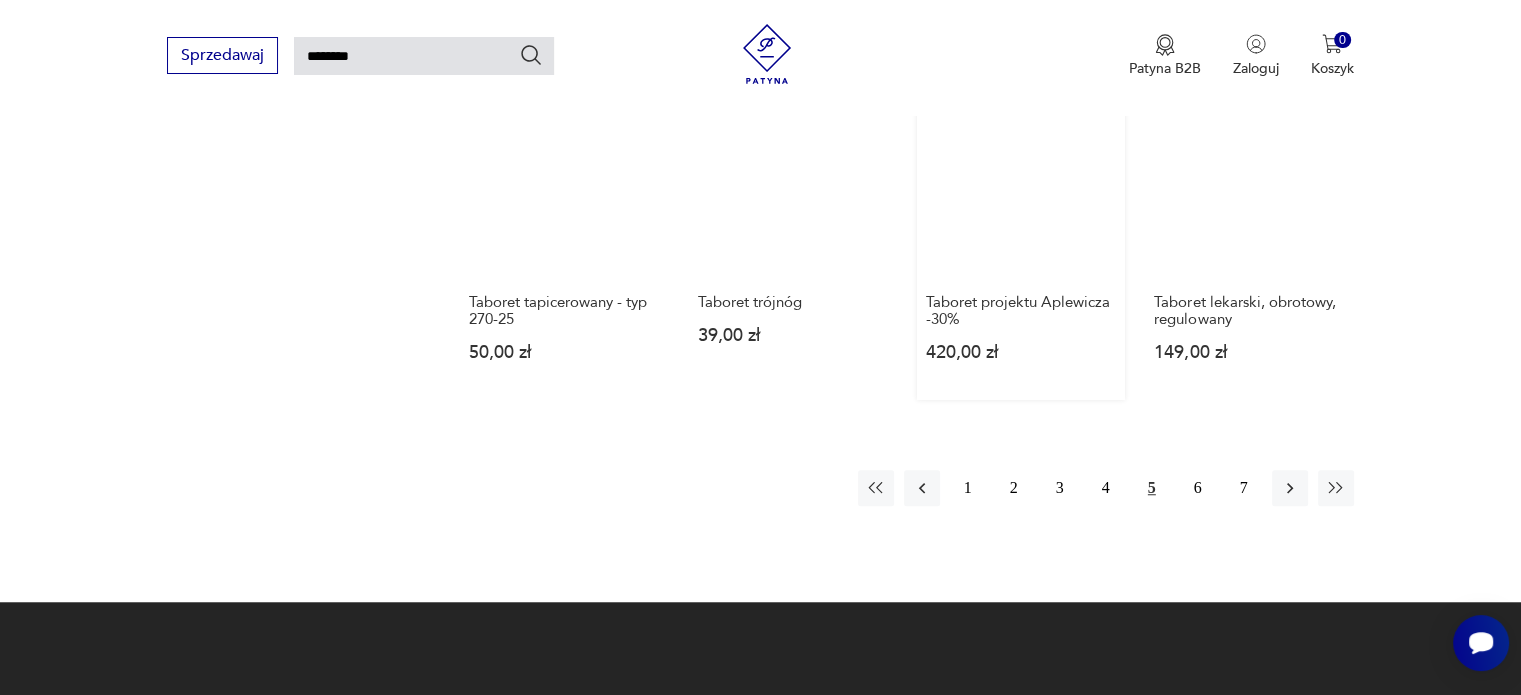 scroll, scrollTop: 1671, scrollLeft: 0, axis: vertical 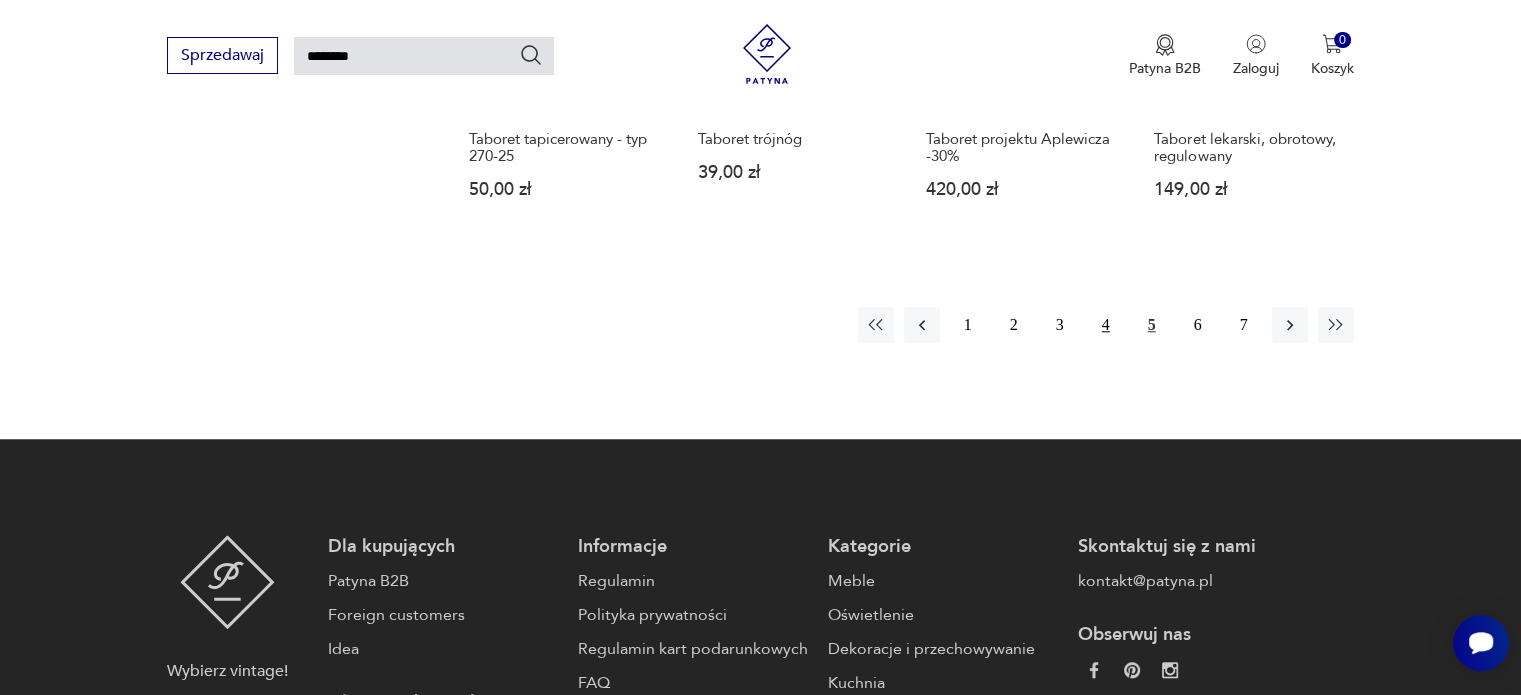 click on "4" at bounding box center (1106, 325) 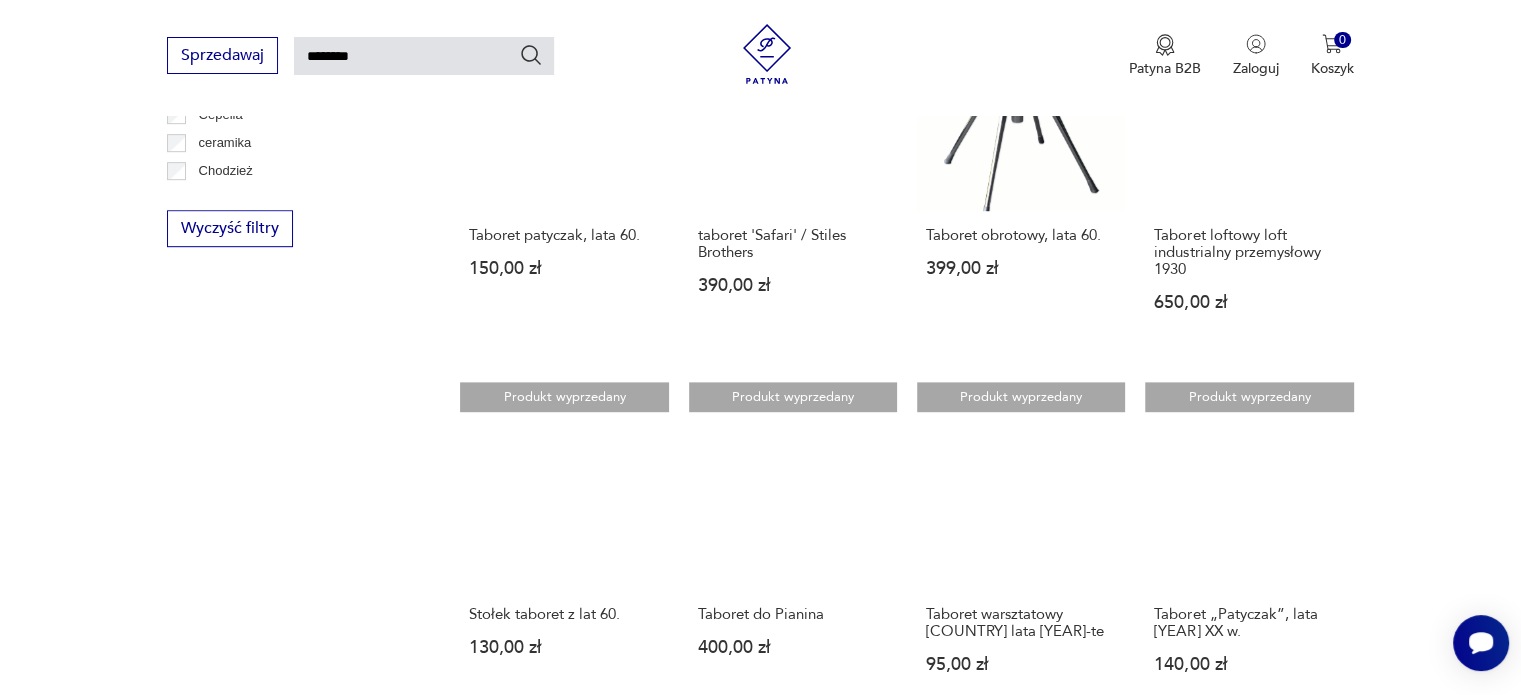 scroll, scrollTop: 971, scrollLeft: 0, axis: vertical 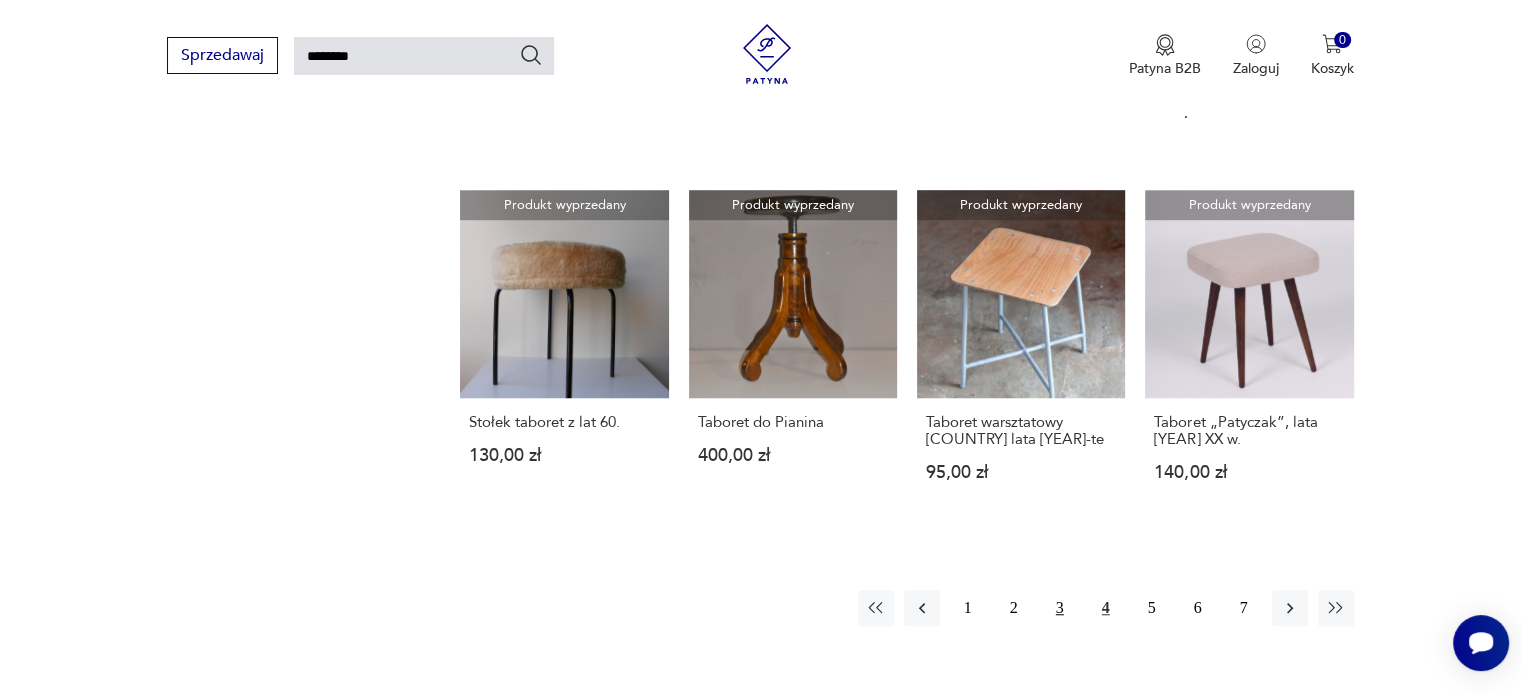click on "3" at bounding box center [1060, 608] 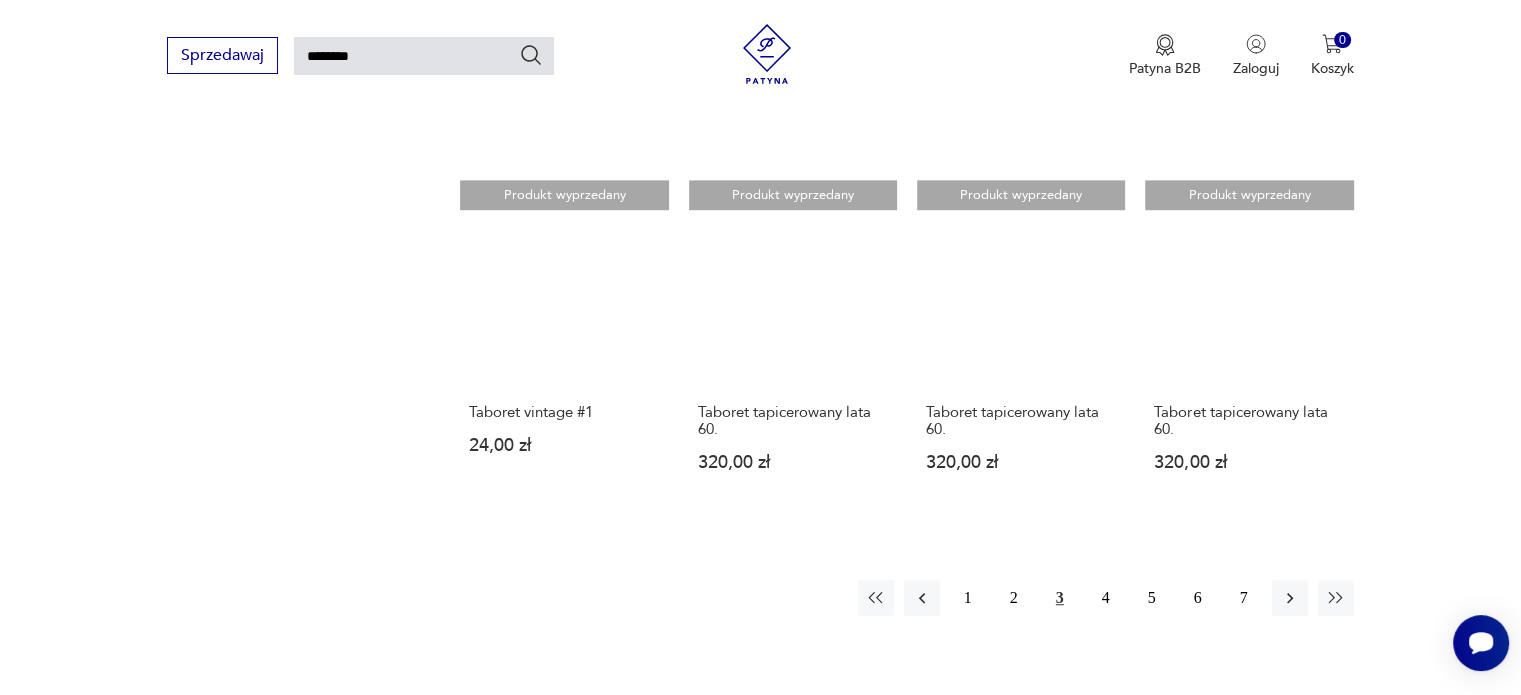 scroll, scrollTop: 1600, scrollLeft: 0, axis: vertical 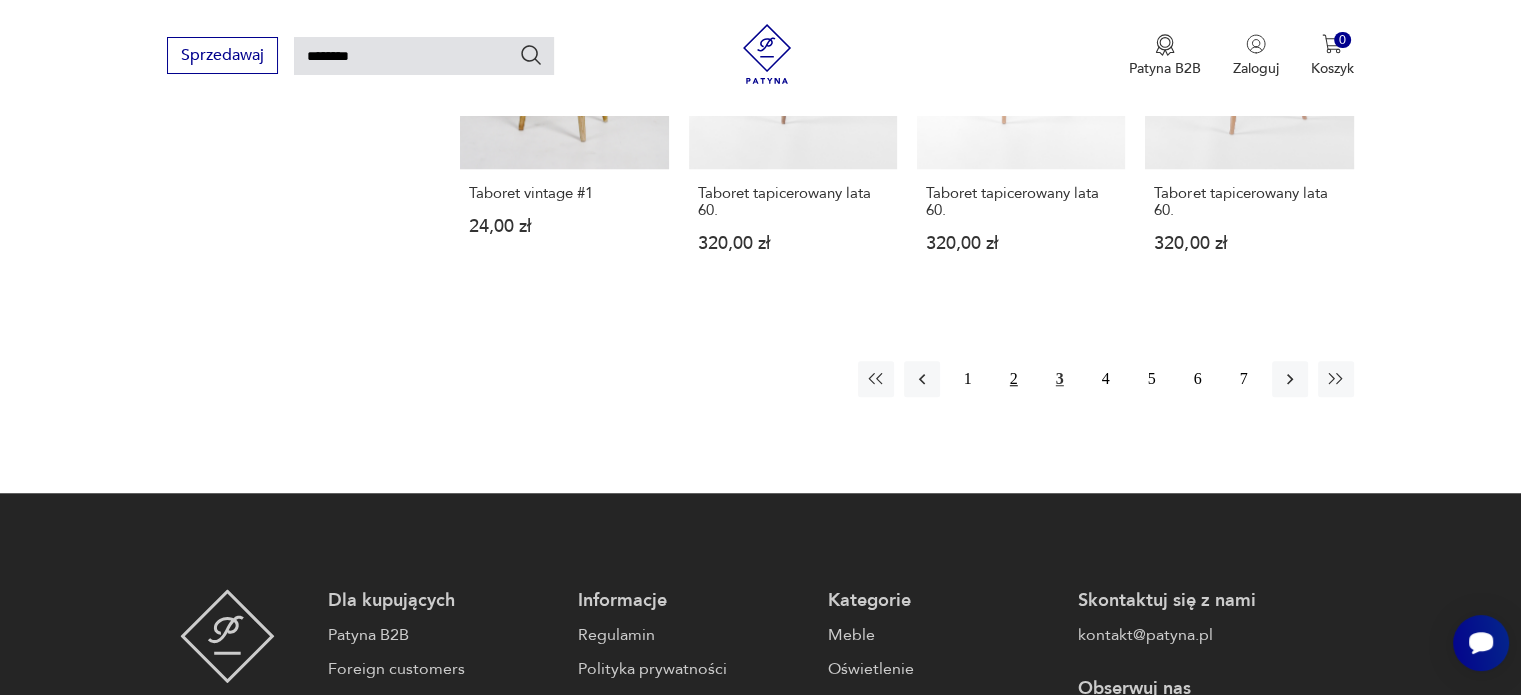 click on "2" at bounding box center (1014, 379) 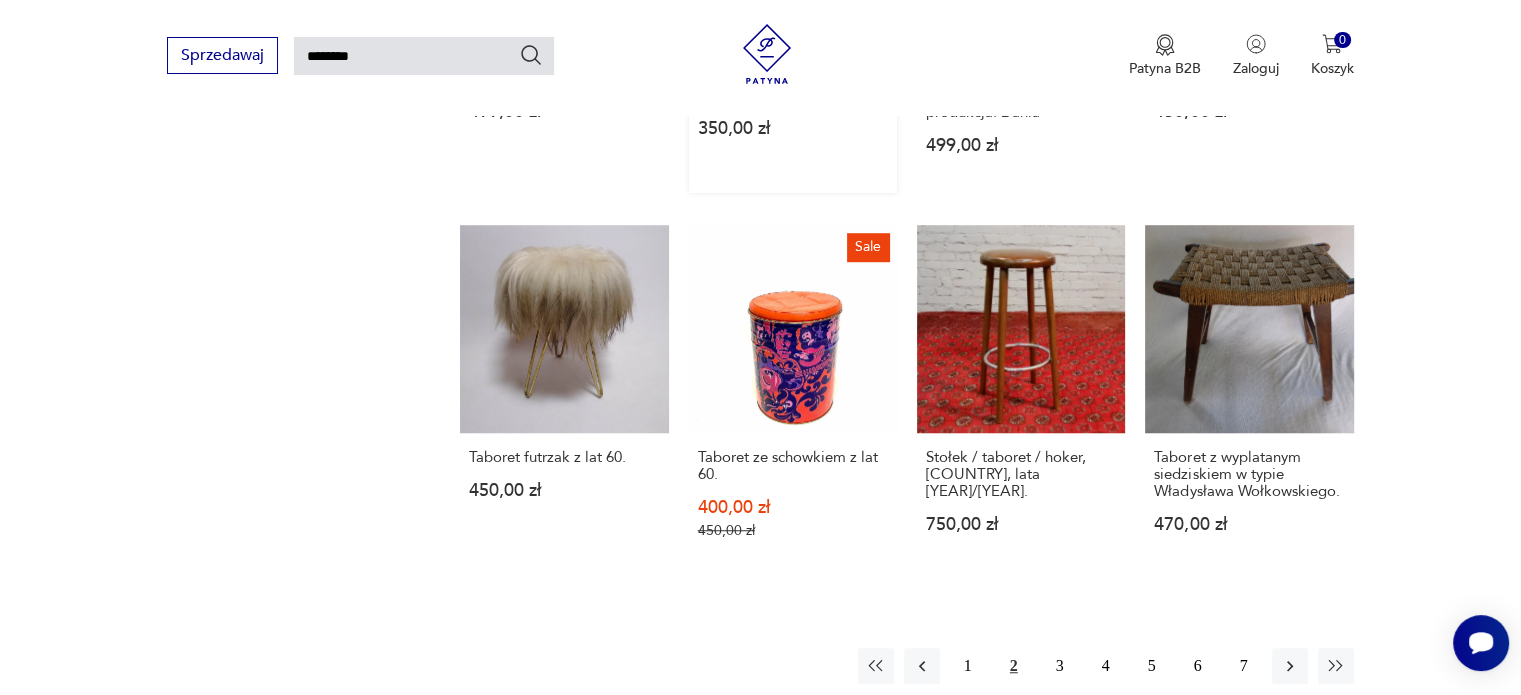 scroll, scrollTop: 1471, scrollLeft: 0, axis: vertical 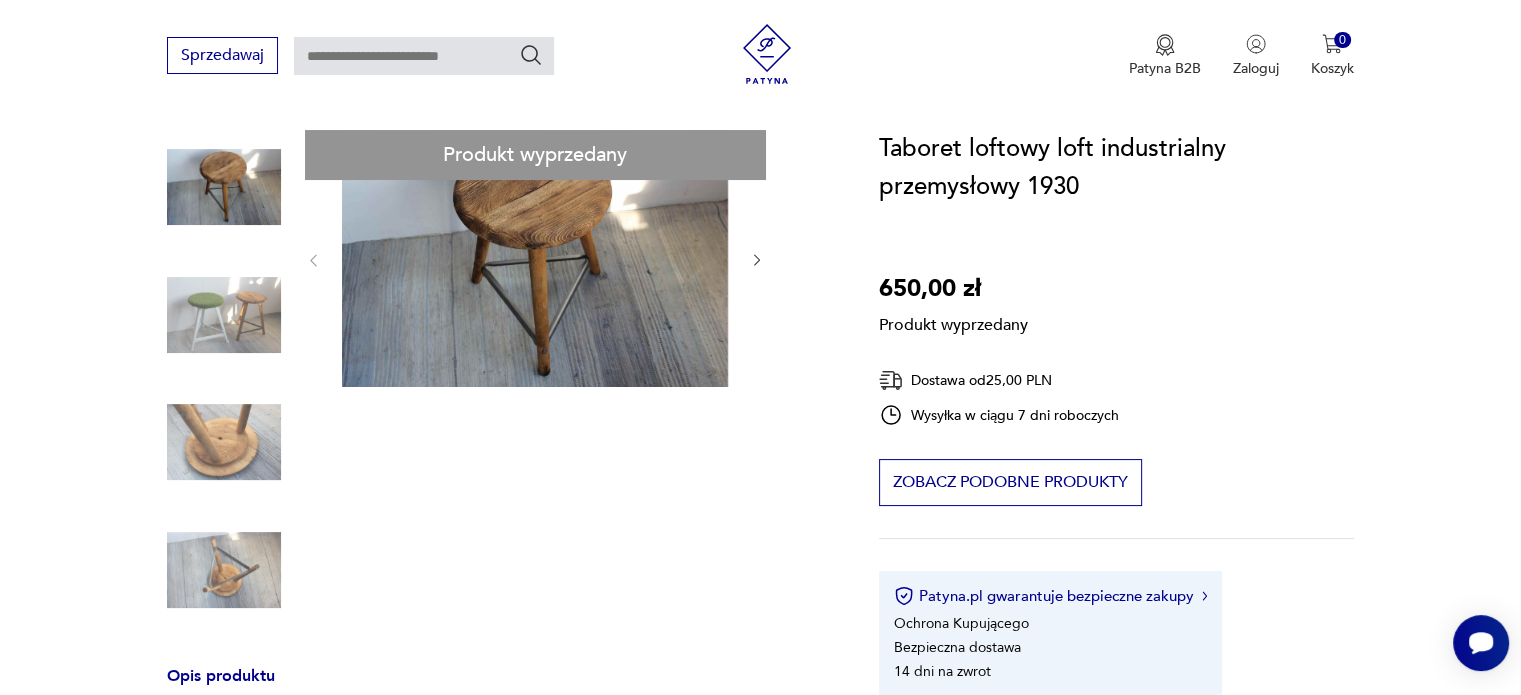 click on "Produkt wyprzedany Opis produktu Ten zabytkowy stołek został wyprodukowany w Niemczech, w latach trzydziestych. Siedzisko wykonane z drewna sosnowego. Po artystycznej restauracji. Rozwiń więcej Szczegóły produktu Stan:   odnowiony Wysokość :   40 Szerokość :   30 Głębokość :   30 Typ :   taboret Datowanie :   1930 - 1930 Kraj pochodzenia :   Niemcy Tworzywo :   drewno, metal Rodzaj nóżek :   proste Miasto Sprzedawcy :   Bydgoszcz Tagi:   vintage ,  taboret Rozwiń więcej O sprzedawcy maghaus Zweryfikowany sprzedawca Od 9 lat z Patyną Dostawa i zwroty Dostępne formy dostawy: Kurier   25,00 PLN Zwroty: Jeśli z jakiegokolwiek powodu chcesz zwrócić zamówiony przedmiot, masz na to   14 dni od momentu otrzymania przesyłki." at bounding box center [499, 685] 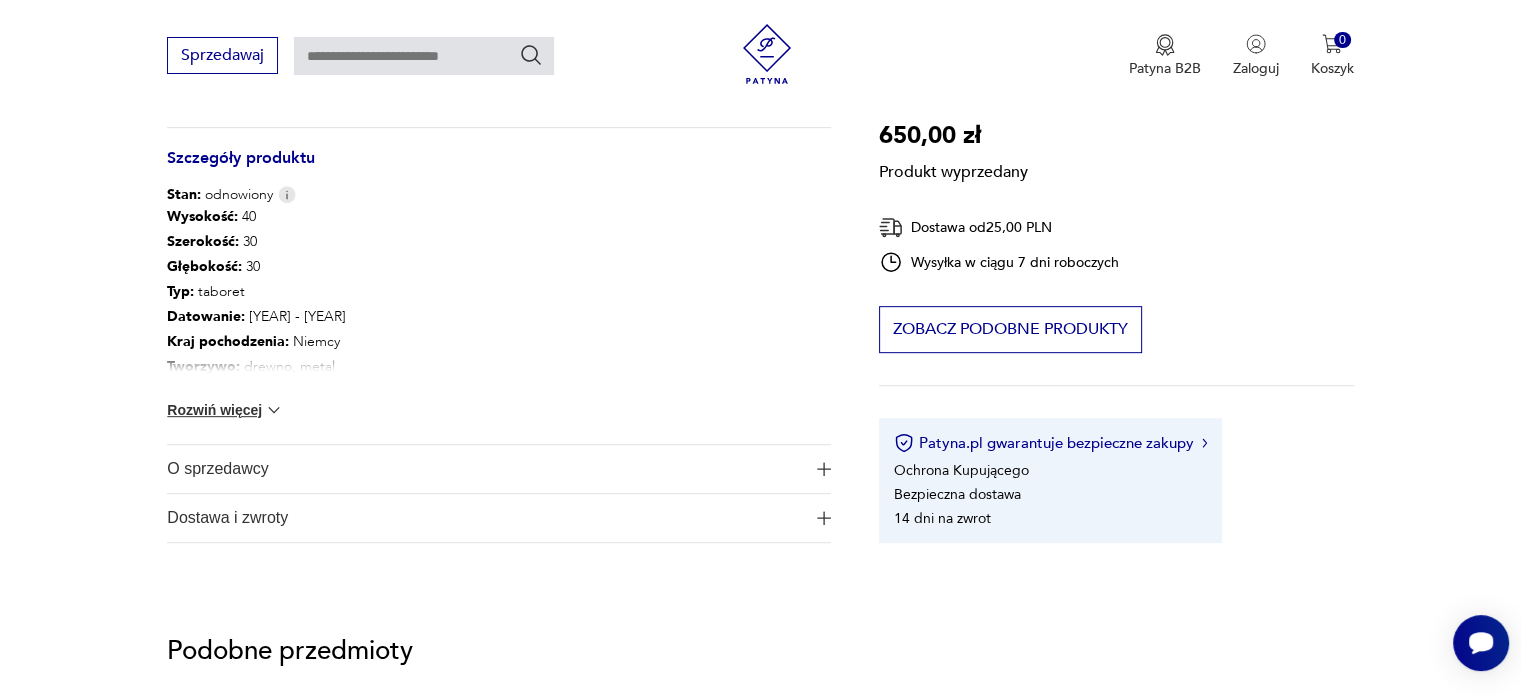 scroll, scrollTop: 800, scrollLeft: 0, axis: vertical 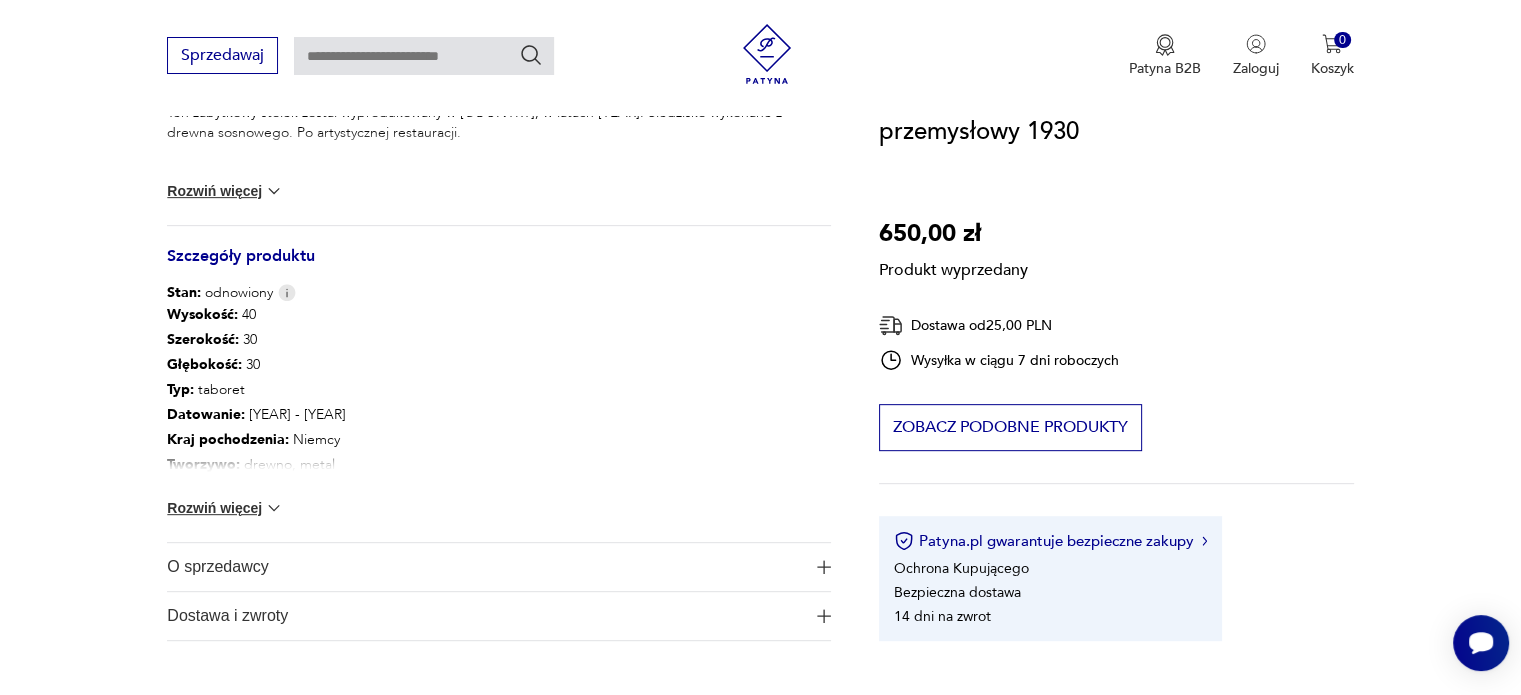 click on "Rozwiń więcej" at bounding box center [225, 191] 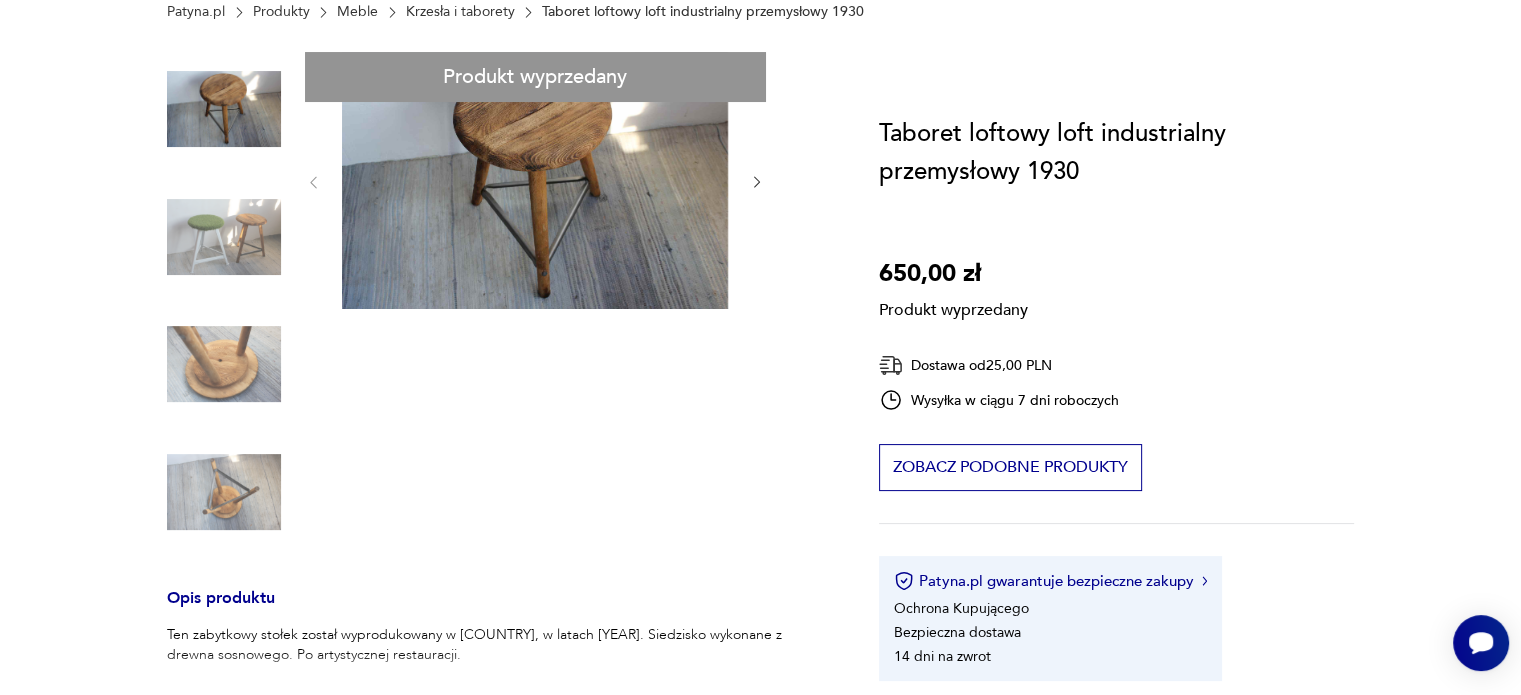 scroll, scrollTop: 100, scrollLeft: 0, axis: vertical 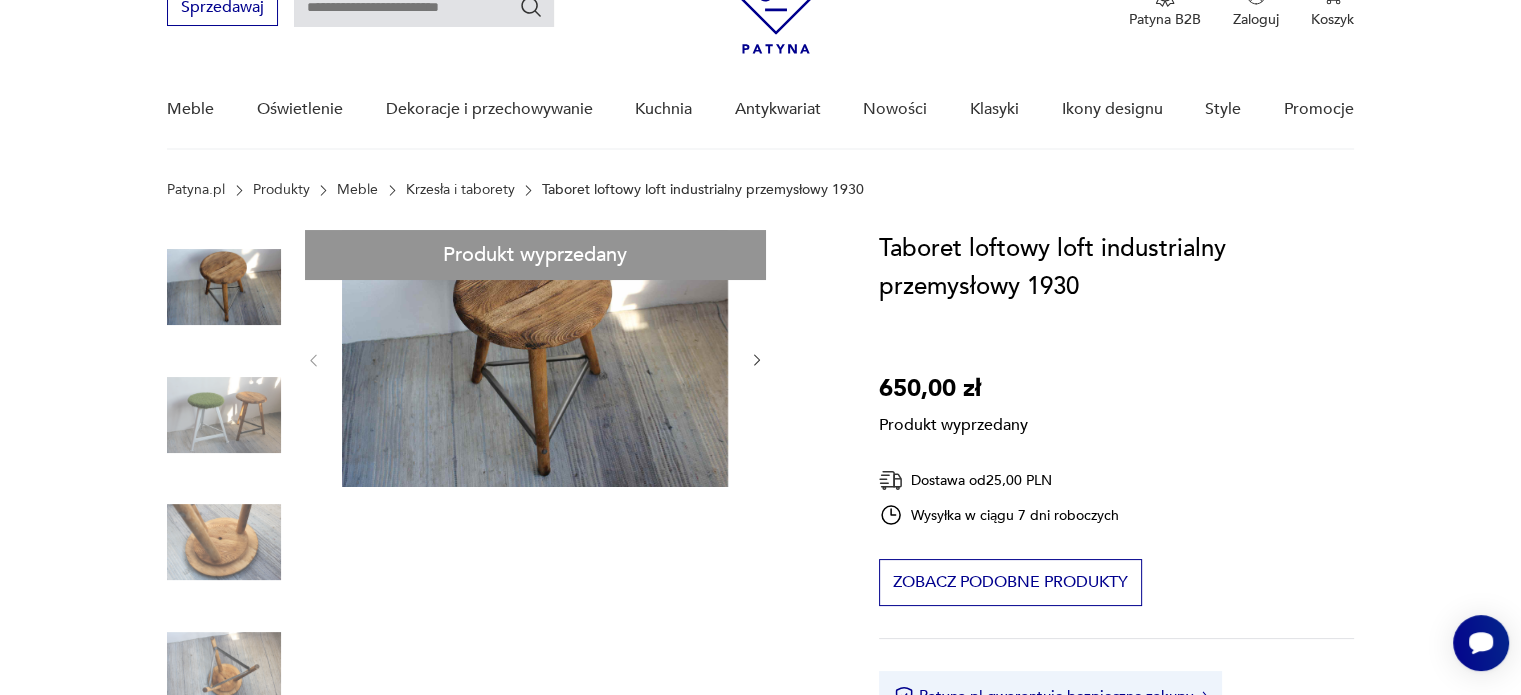 click on "Produkt wyprzedany Opis produktu Ten zabytkowy stołek został wyprodukowany w Niemczech, w latach trzydziestych. Siedzisko wykonane z drewna sosnowego. Po artystycznej restauracji. Rozwiń więcej Szczegóły produktu Stan:   odnowiony Wysokość :   40 Szerokość :   30 Głębokość :   30 Typ :   taboret Datowanie :   1930 - 1930 Kraj pochodzenia :   Niemcy Tworzywo :   drewno, metal Rodzaj nóżek :   proste Miasto Sprzedawcy :   Bydgoszcz Tagi:   vintage ,  taboret Zwiń O sprzedawcy maghaus Zweryfikowany sprzedawca Od 9 lat z Patyną Dostawa i zwroty Dostępne formy dostawy: Kurier   25,00 PLN Zwroty: Jeśli z jakiegokolwiek powodu chcesz zwrócić zamówiony przedmiot, masz na to   14 dni od momentu otrzymania przesyłki." at bounding box center (499, 823) 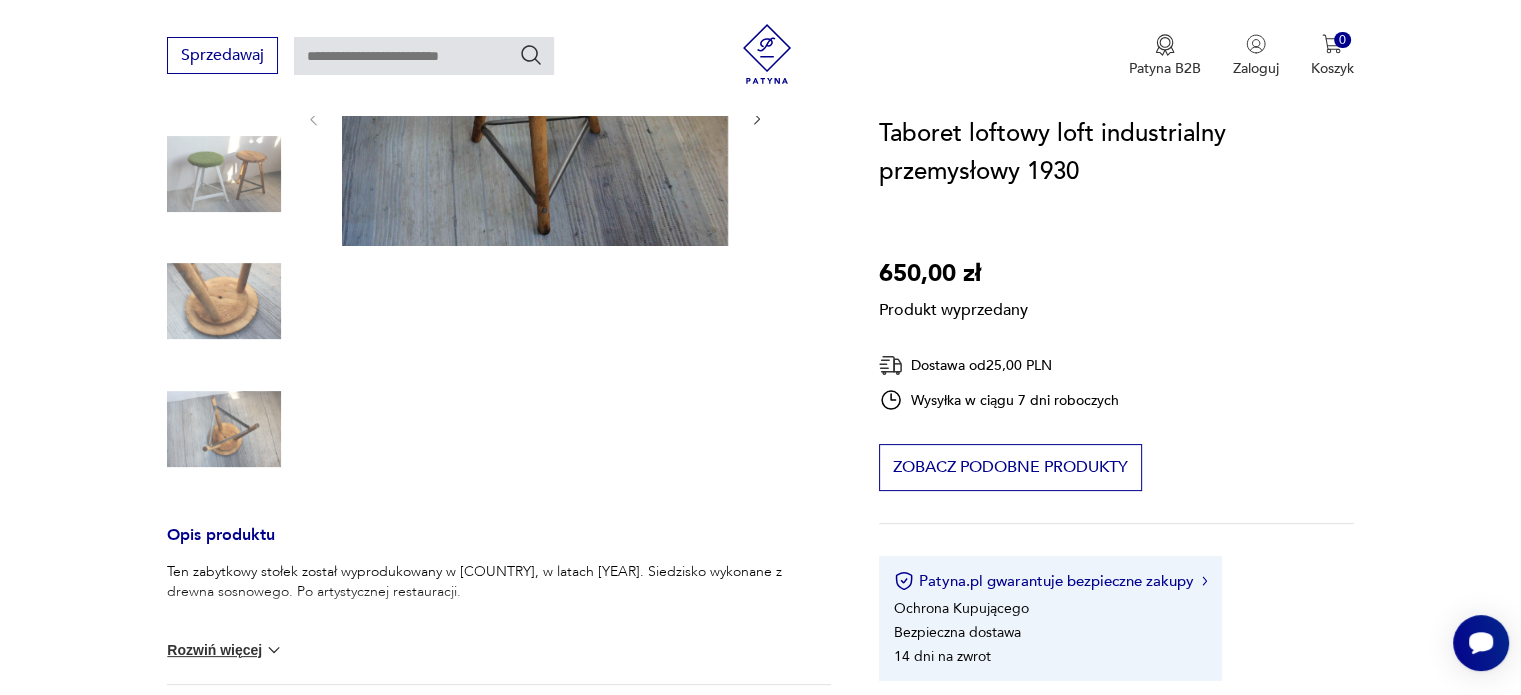 scroll, scrollTop: 500, scrollLeft: 0, axis: vertical 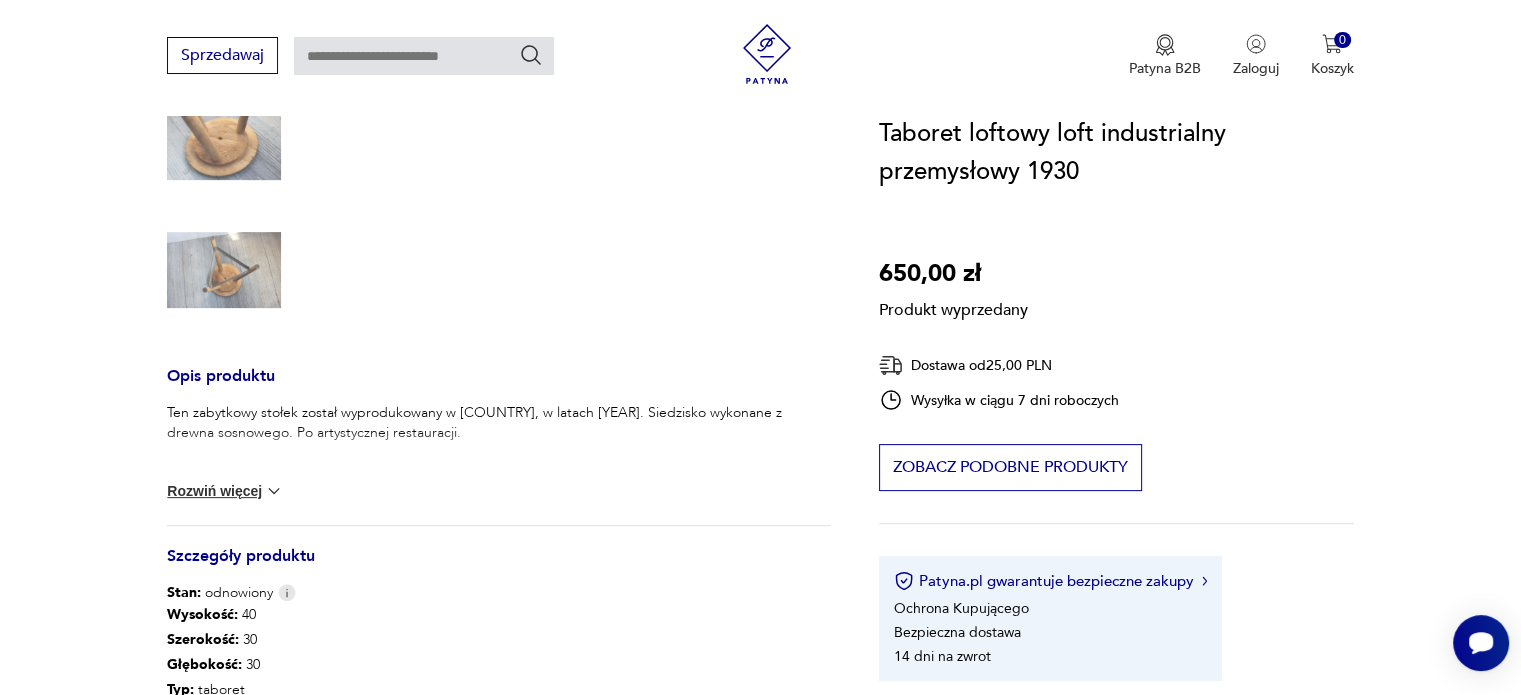 click on "Produkt wyprzedany Opis produktu Ten zabytkowy stołek został wyprodukowany w Niemczech, w latach trzydziestych. Siedzisko wykonane z drewna sosnowego. Po artystycznej restauracji. Rozwiń więcej Szczegóły produktu Stan:   odnowiony Wysokość :   40 Szerokość :   30 Głębokość :   30 Typ :   taboret Datowanie :   1930 - 1930 Kraj pochodzenia :   Niemcy Tworzywo :   drewno, metal Rodzaj nóżek :   proste Miasto Sprzedawcy :   Bydgoszcz Tagi:   vintage ,  taboret Zwiń O sprzedawcy maghaus Zweryfikowany sprzedawca Od 9 lat z Patyną Dostawa i zwroty Dostępne formy dostawy: Kurier   25,00 PLN Zwroty: Jeśli z jakiegokolwiek powodu chcesz zwrócić zamówiony przedmiot, masz na to   14 dni od momentu otrzymania przesyłki." at bounding box center [499, 423] 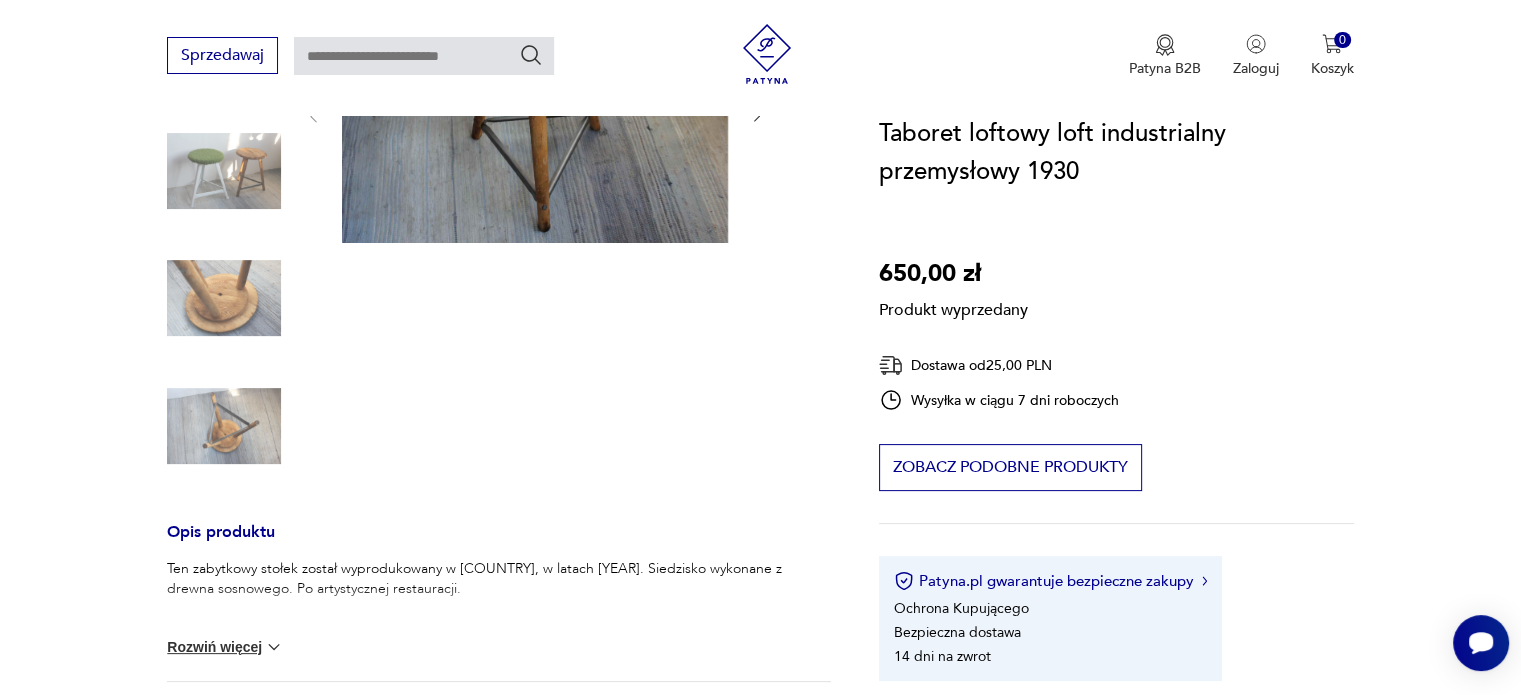 scroll, scrollTop: 100, scrollLeft: 0, axis: vertical 